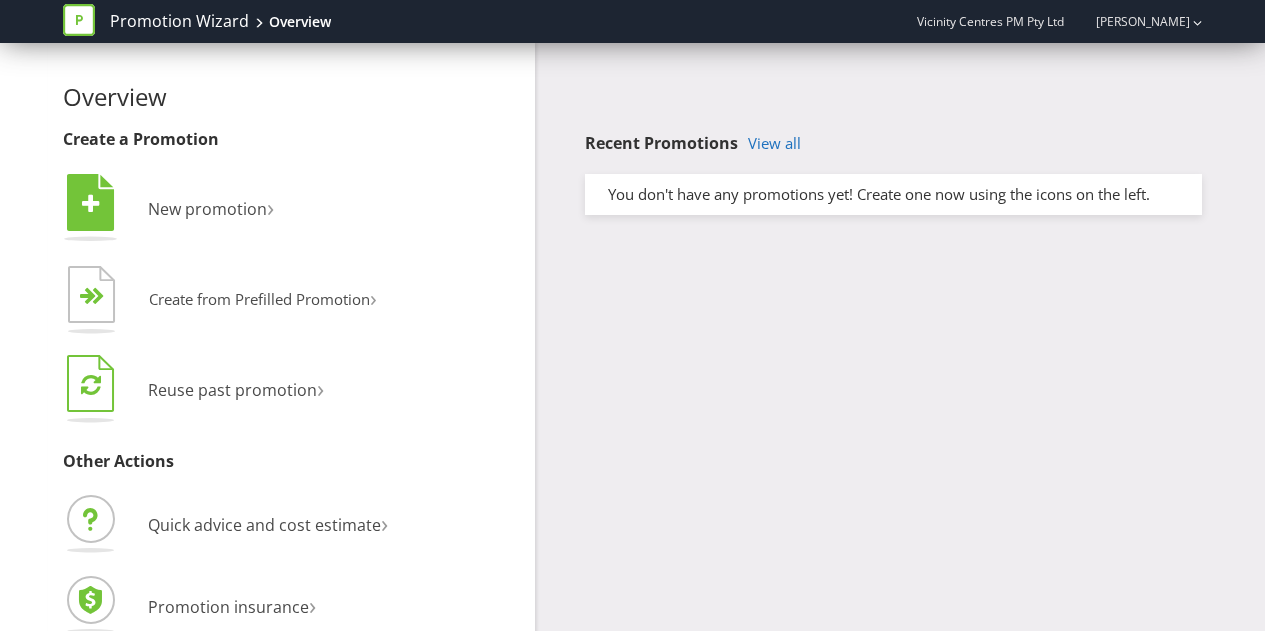 scroll, scrollTop: 0, scrollLeft: 0, axis: both 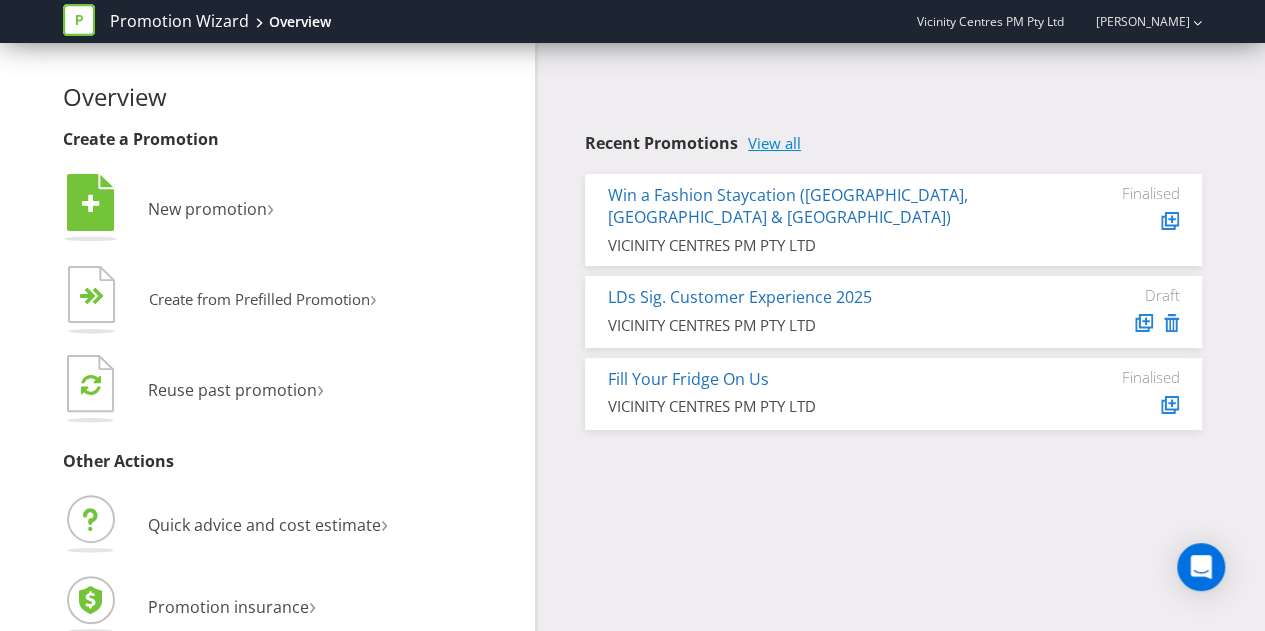 click on "View all" at bounding box center (774, 143) 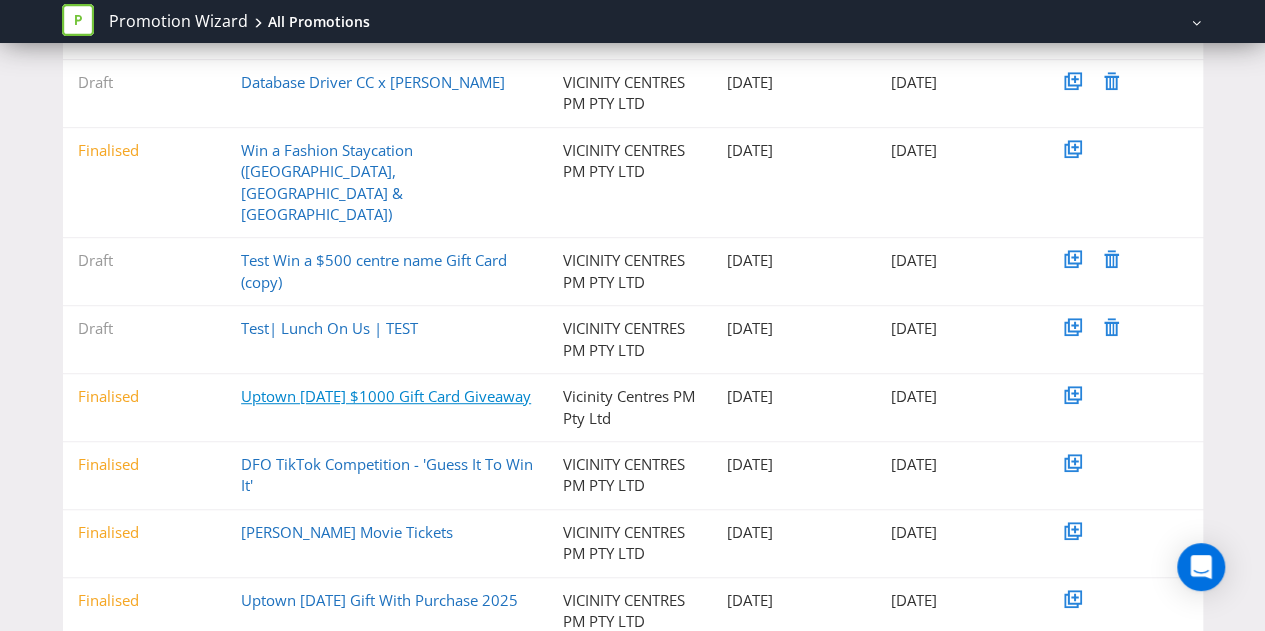 scroll, scrollTop: 446, scrollLeft: 0, axis: vertical 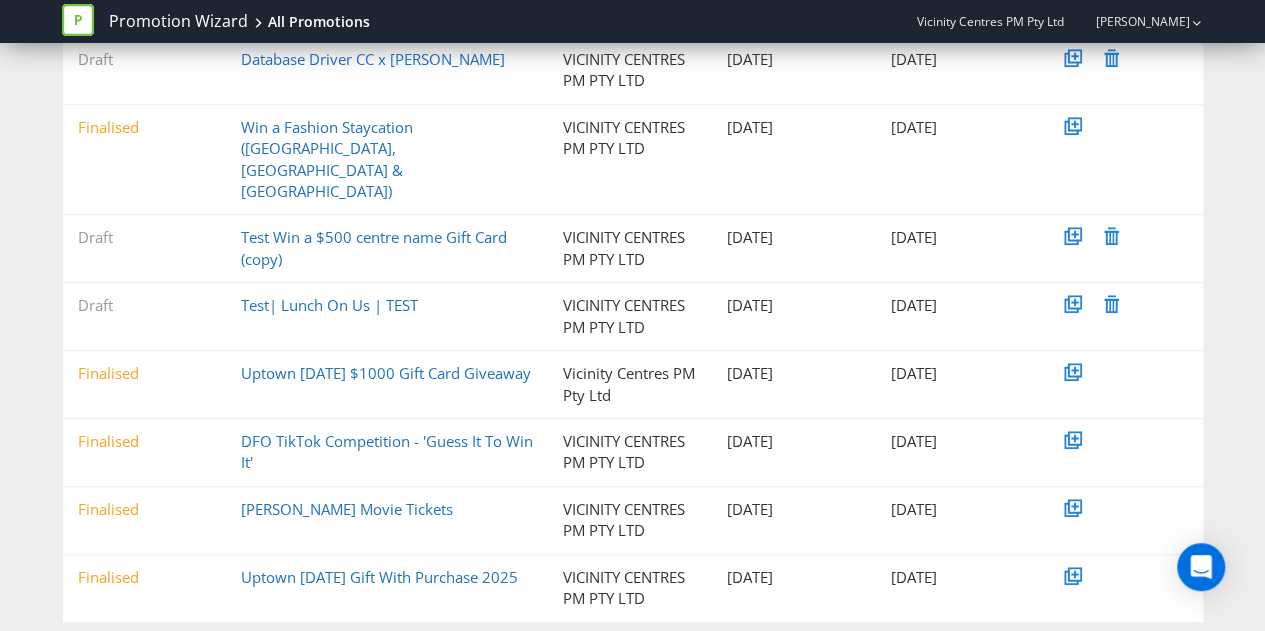 click on "Next »" at bounding box center [435, 653] 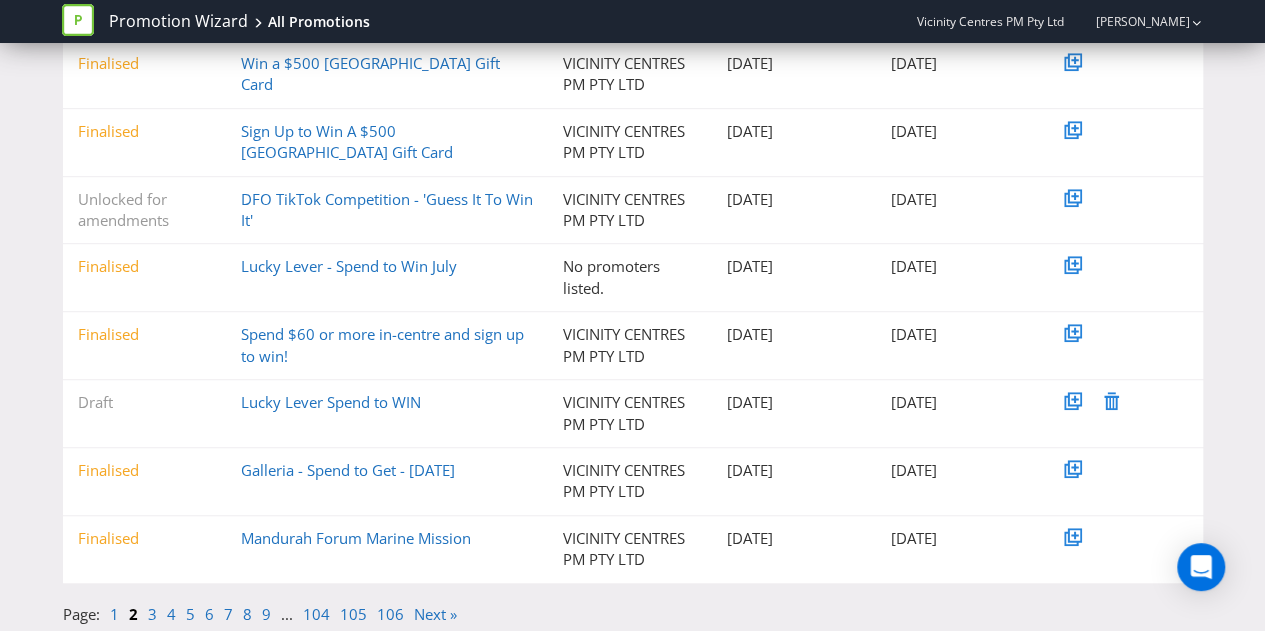 scroll, scrollTop: 446, scrollLeft: 0, axis: vertical 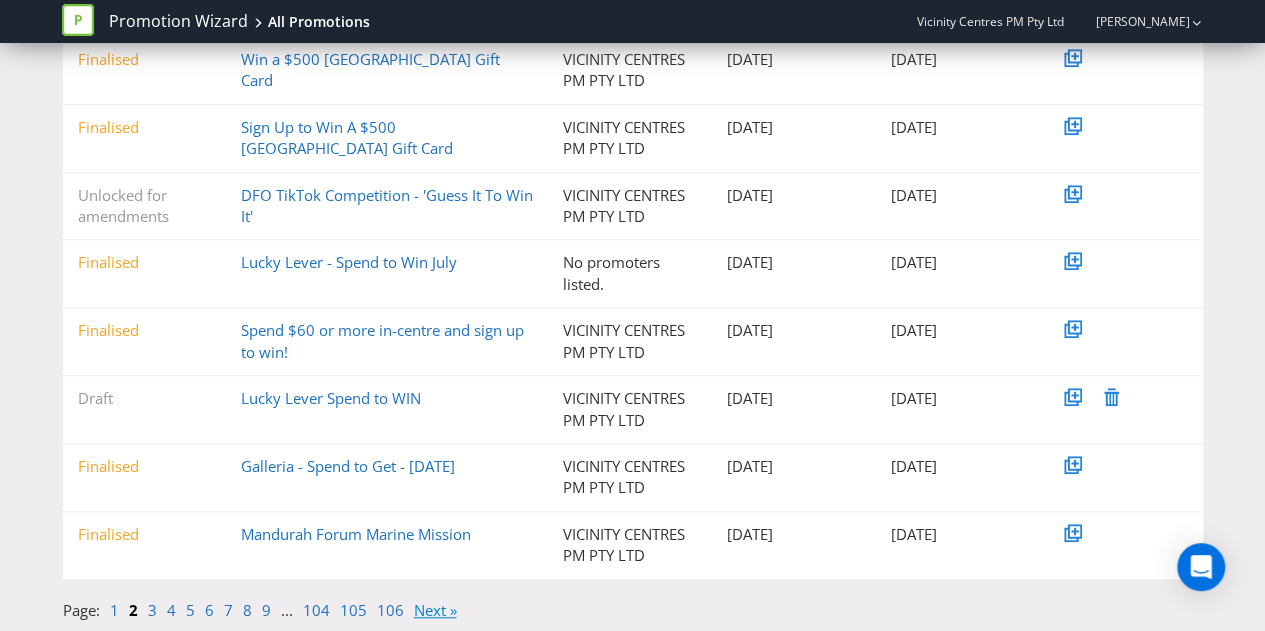 click on "Next »" at bounding box center [435, 610] 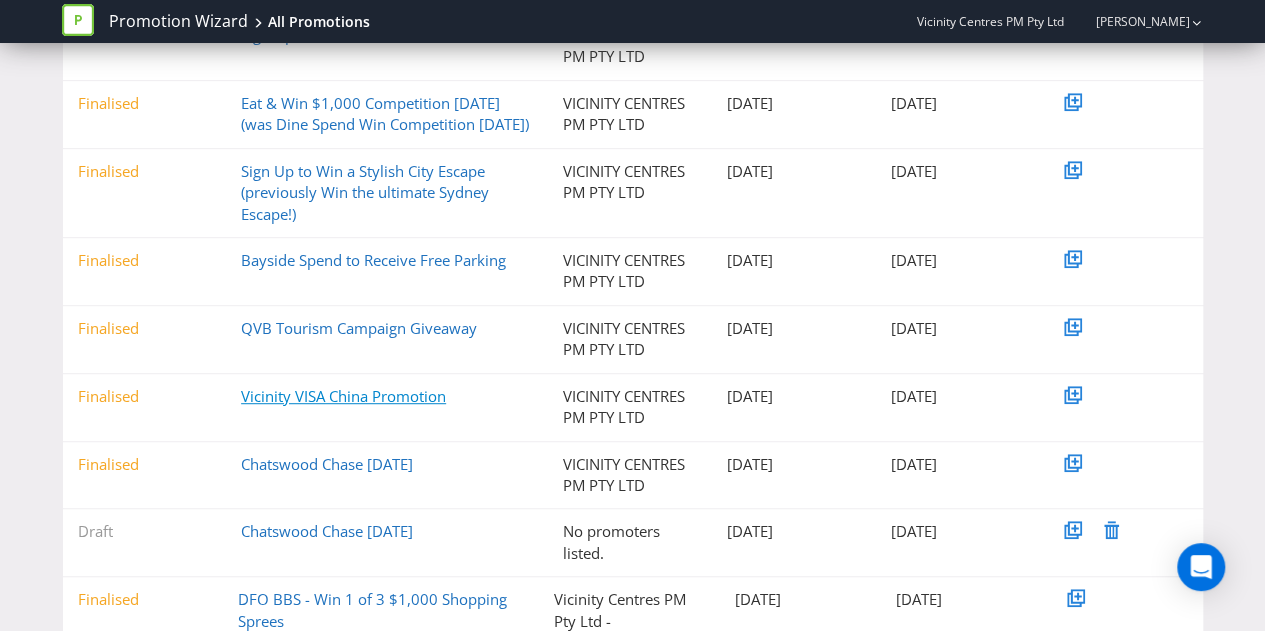 scroll, scrollTop: 500, scrollLeft: 0, axis: vertical 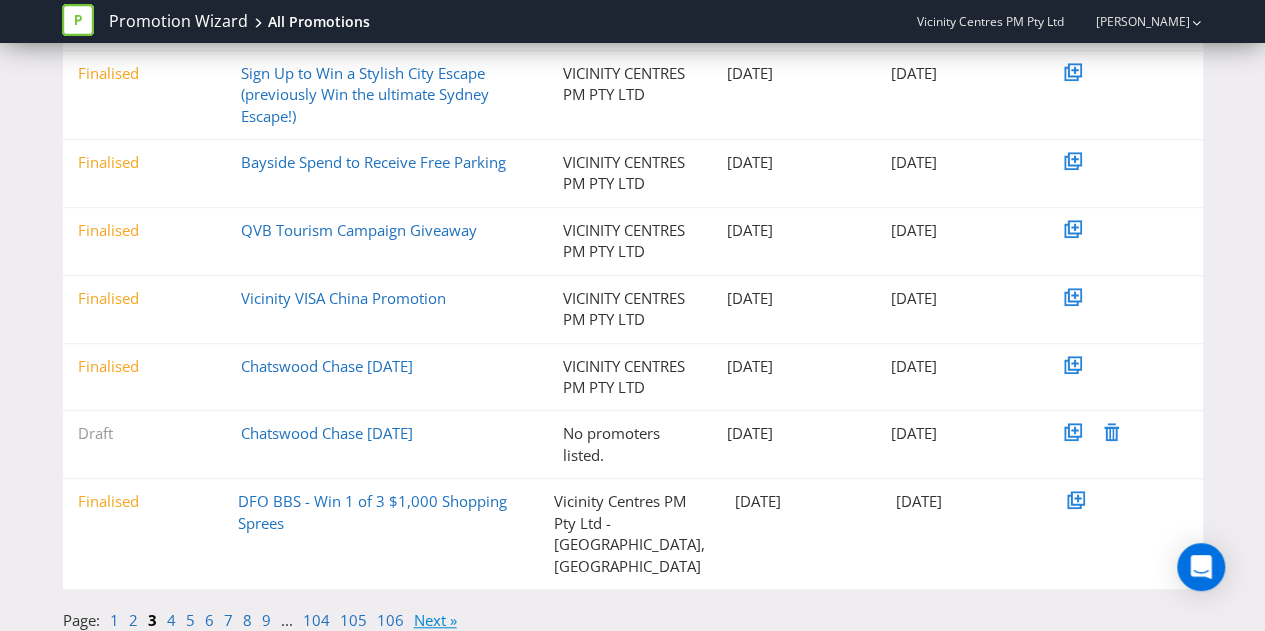 click on "Next »" at bounding box center [435, 620] 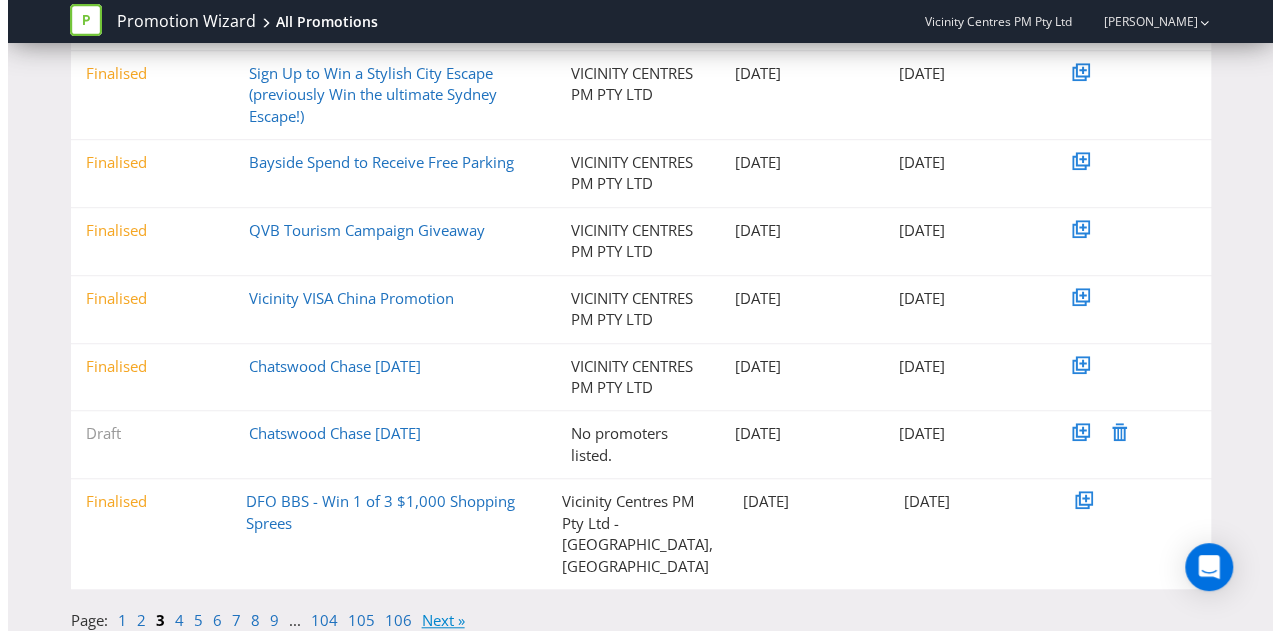 scroll, scrollTop: 0, scrollLeft: 0, axis: both 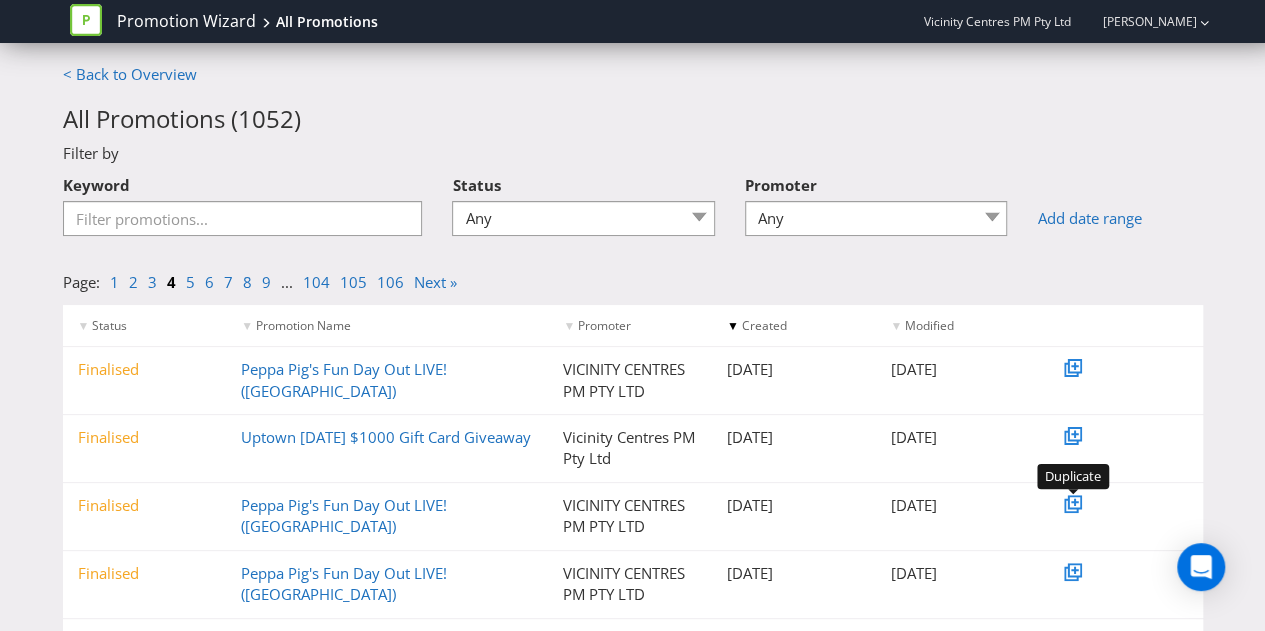 click 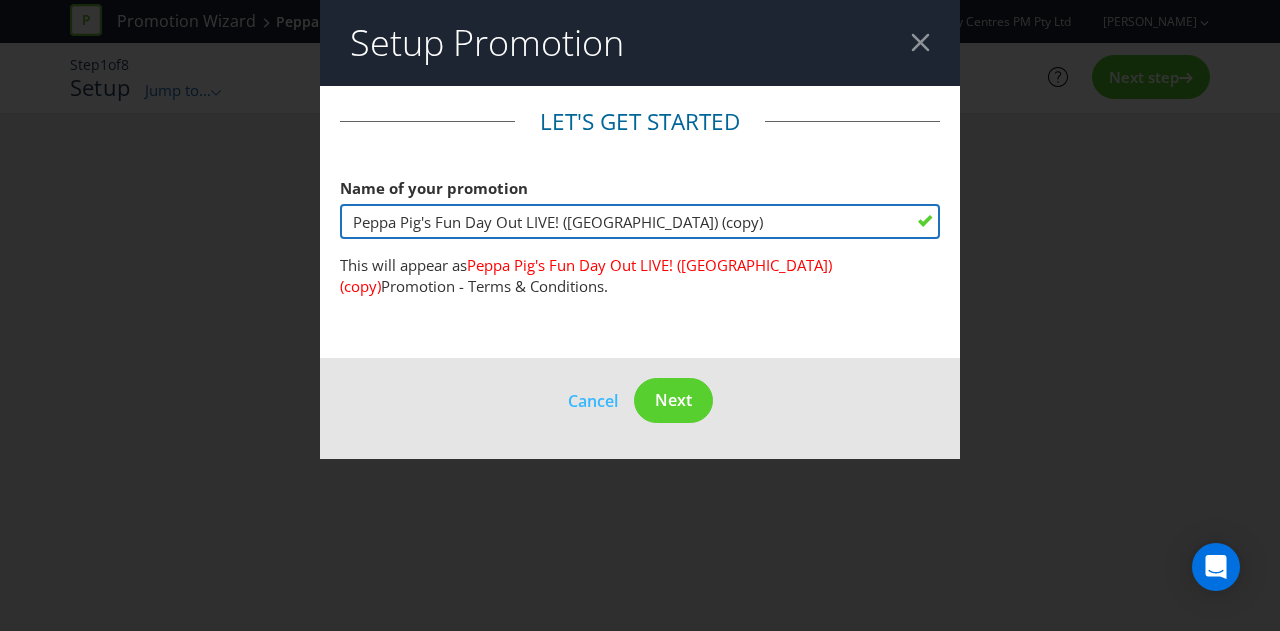 drag, startPoint x: 648, startPoint y: 219, endPoint x: 568, endPoint y: 197, distance: 82.96987 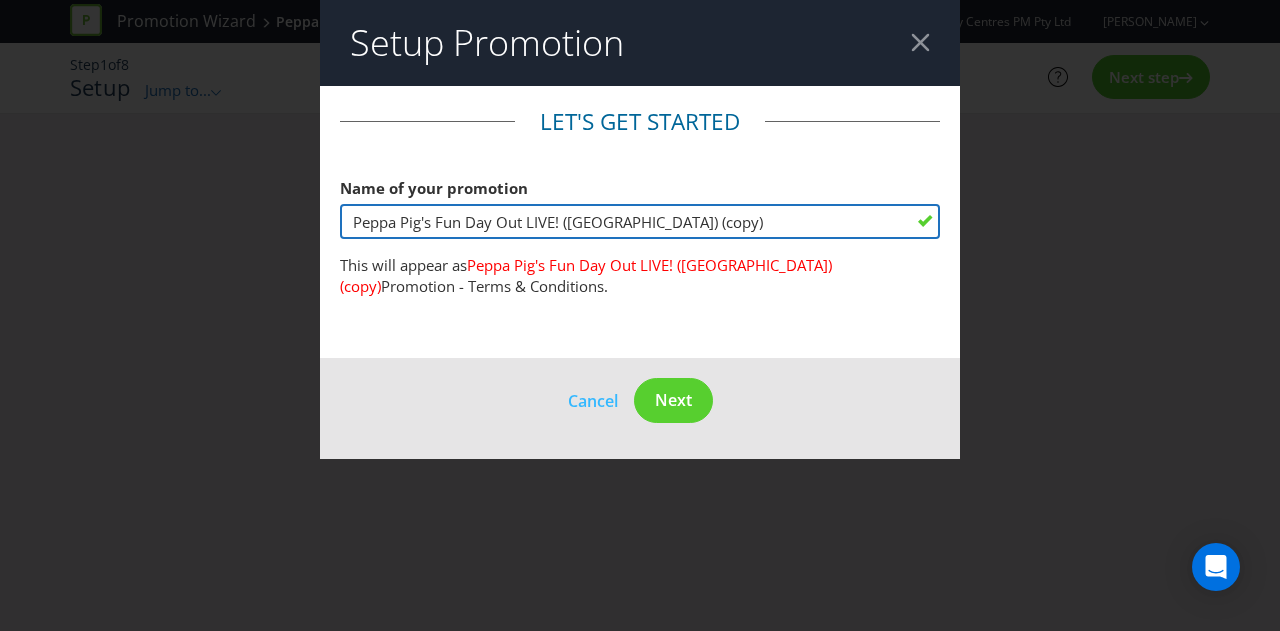 click on "Name of your promotion   Peppa Pig's Fun Day Out LIVE! ([GEOGRAPHIC_DATA]) (copy)" at bounding box center [640, 204] 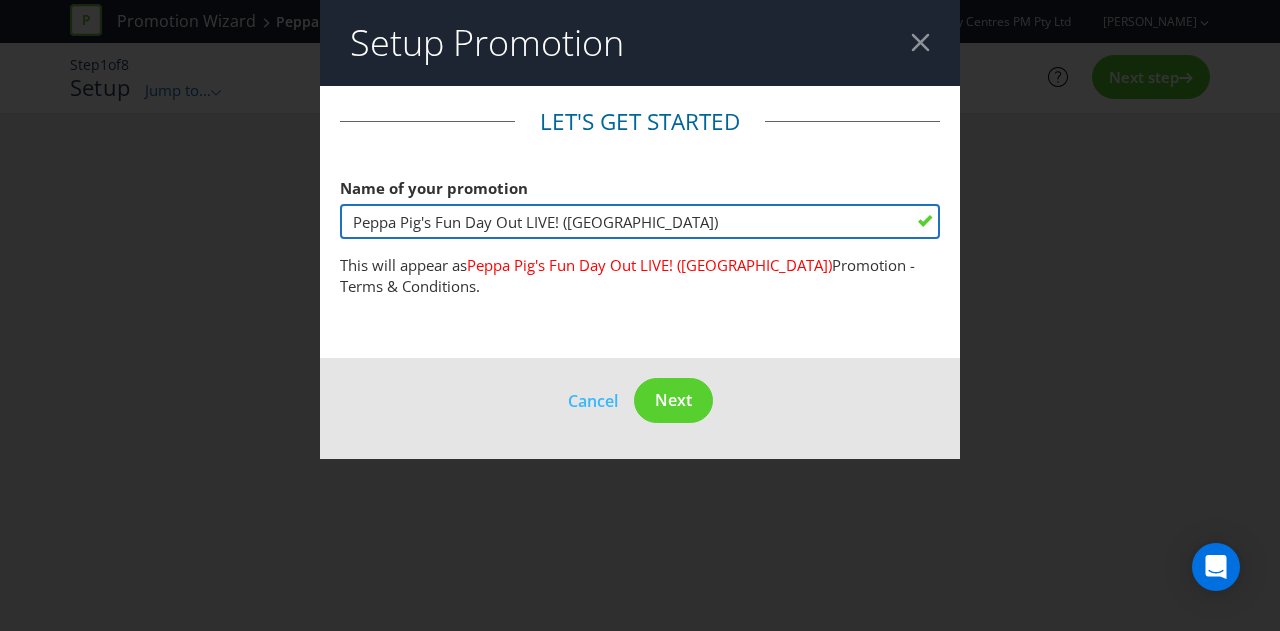 drag, startPoint x: 561, startPoint y: 217, endPoint x: 292, endPoint y: 234, distance: 269.53665 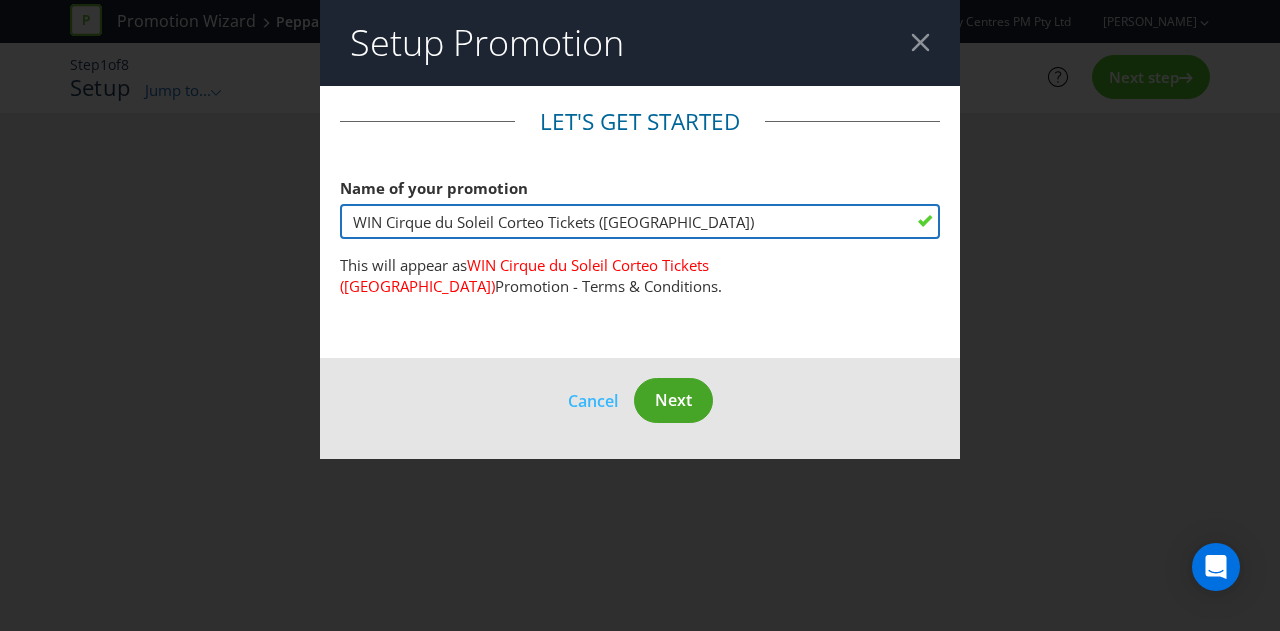 type on "WIN Cirque du Soleil Corteo Tickets ([GEOGRAPHIC_DATA])" 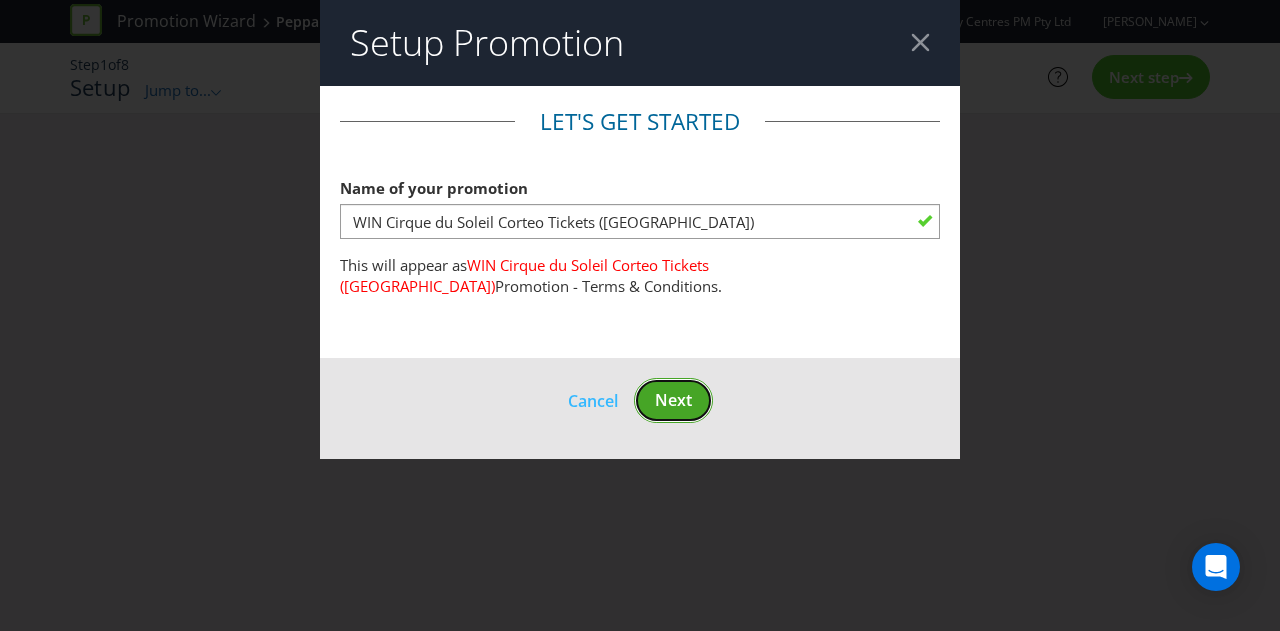 click on "Next" at bounding box center (673, 400) 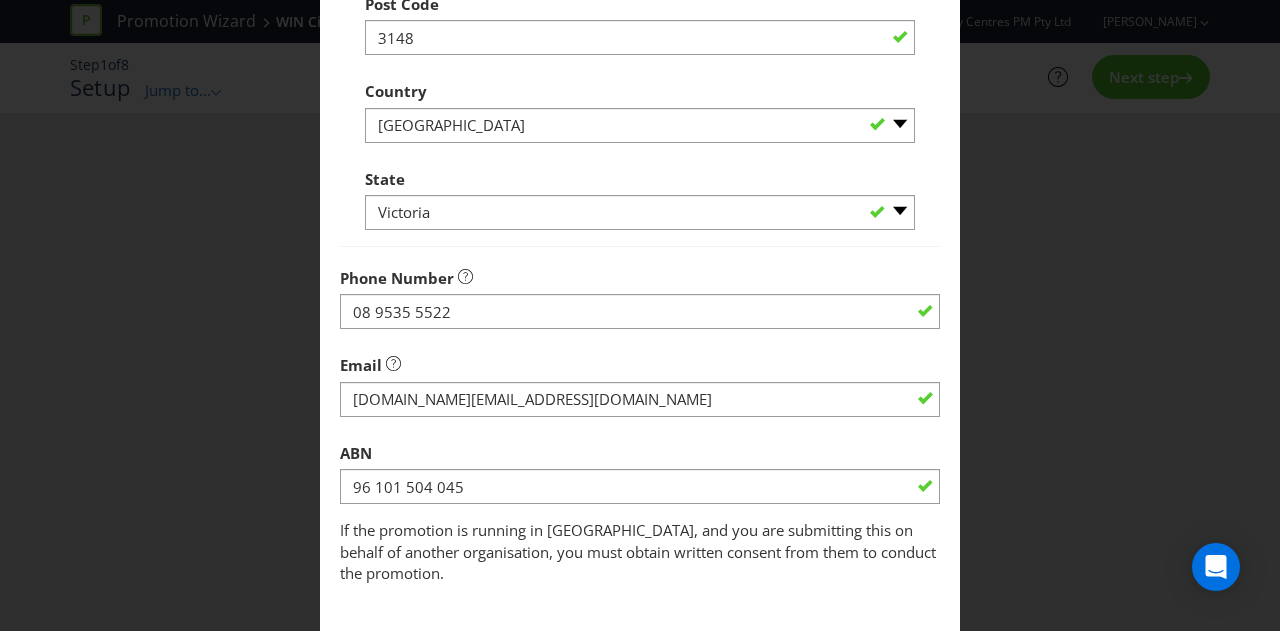 scroll, scrollTop: 672, scrollLeft: 0, axis: vertical 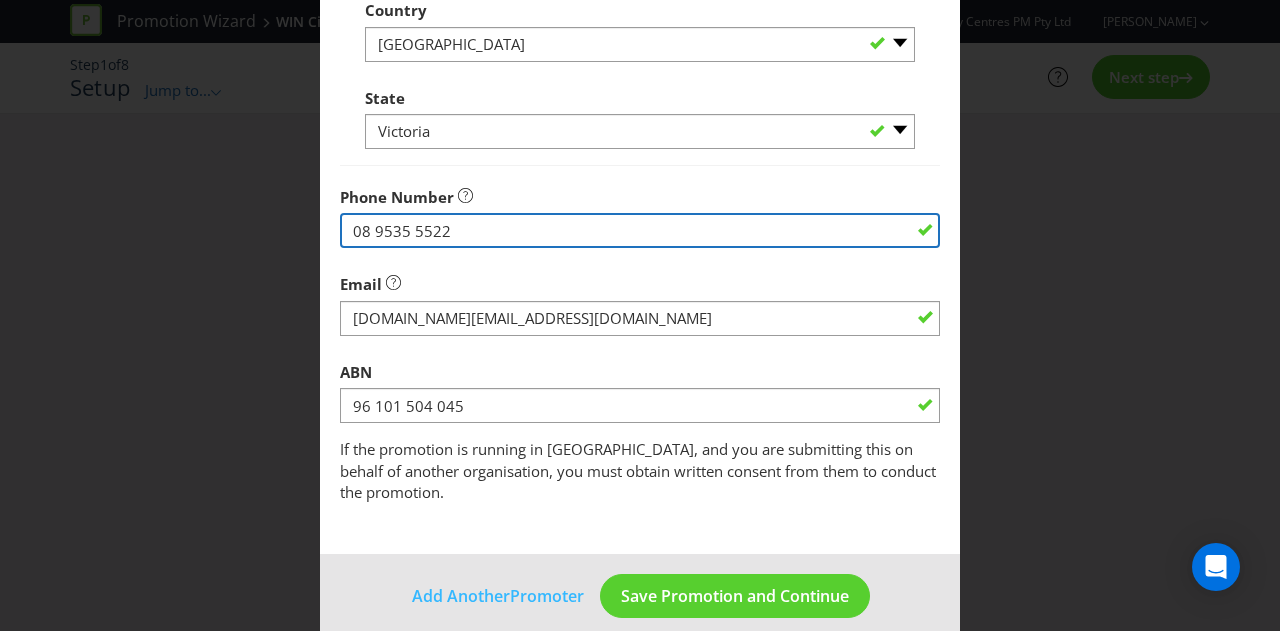 drag, startPoint x: 478, startPoint y: 231, endPoint x: 314, endPoint y: 234, distance: 164.02744 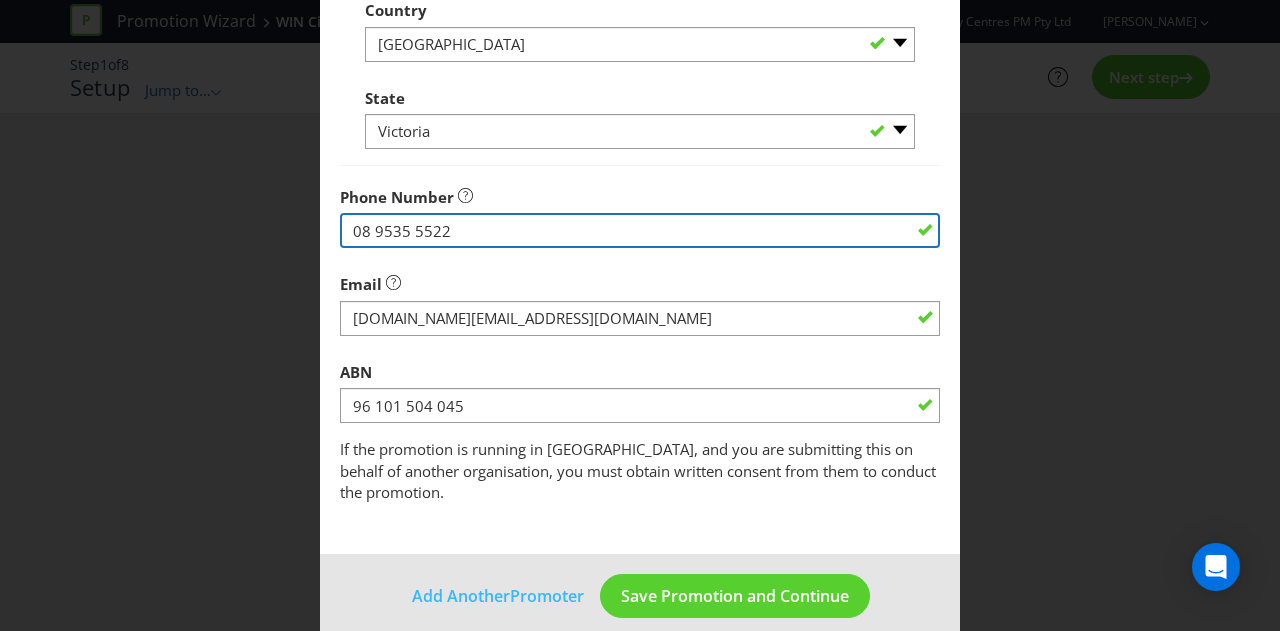click on "Edit Promoter Promoter Information Company Name   VICINITY CENTRES PM PTY LTD What is the promoter's address? This must be a street address.   Address Line 1   [GEOGRAPHIC_DATA] One [STREET_ADDRESS] Address Line 2   (optional) Suburb   [GEOGRAPHIC_DATA] Post Code   3148 Country   -- Please Select [GEOGRAPHIC_DATA] [GEOGRAPHIC_DATA] State   -- Please Select -- [GEOGRAPHIC_DATA] [GEOGRAPHIC_DATA] [GEOGRAPHIC_DATA] [GEOGRAPHIC_DATA] [GEOGRAPHIC_DATA] [GEOGRAPHIC_DATA] [GEOGRAPHIC_DATA] Phone Number   [PHONE_NUMBER] Email   ABN   96 101 504 045 If the promotion is running in [GEOGRAPHIC_DATA], and you are submitting this on behalf of another organisation, you must obtain written consent from them to conduct the promotion. Add Another  Promoter Save Promotion and Continue" at bounding box center (640, 315) 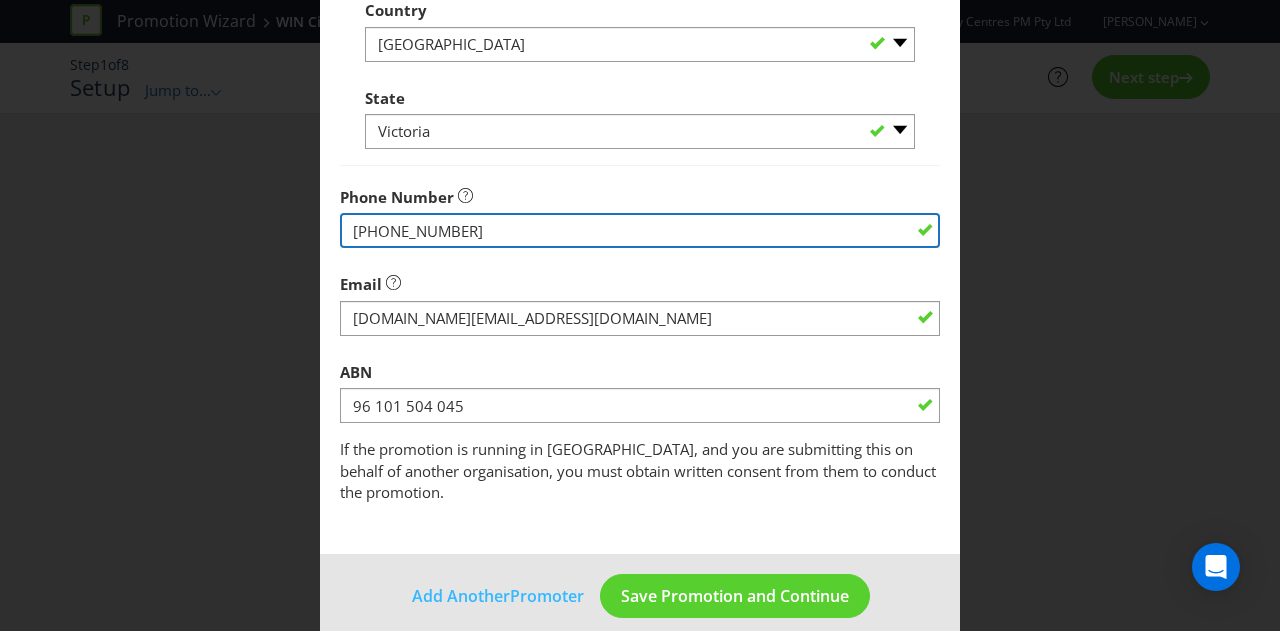 type on "[PHONE_NUMBER]" 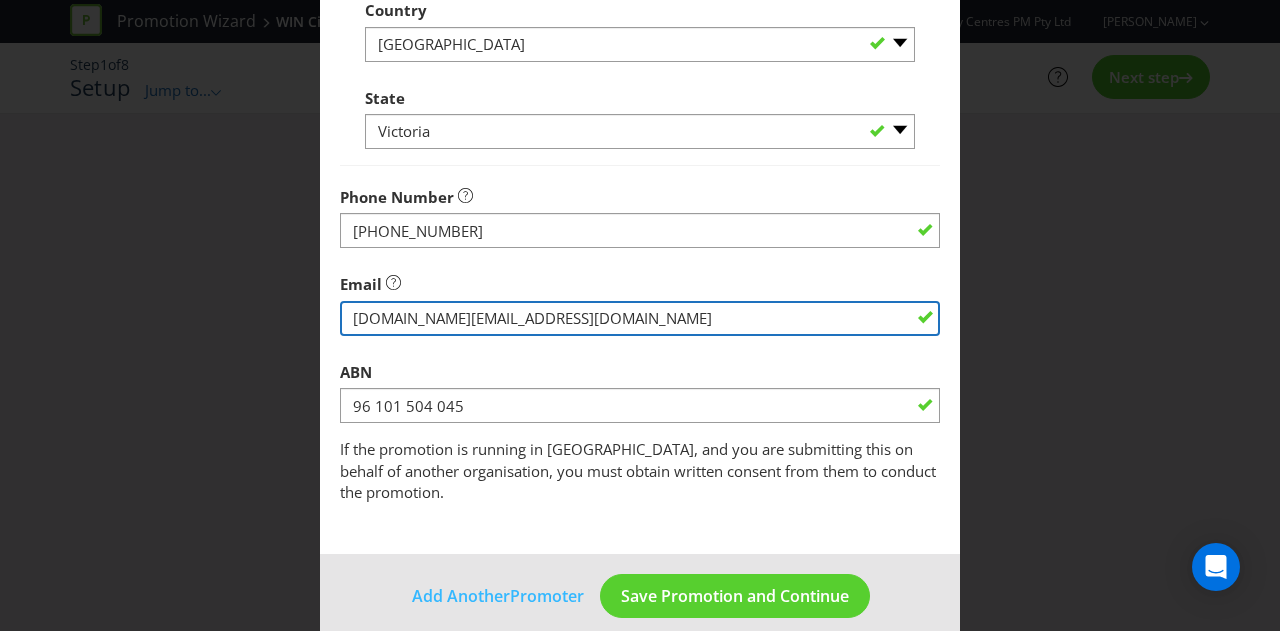 click at bounding box center [640, 318] 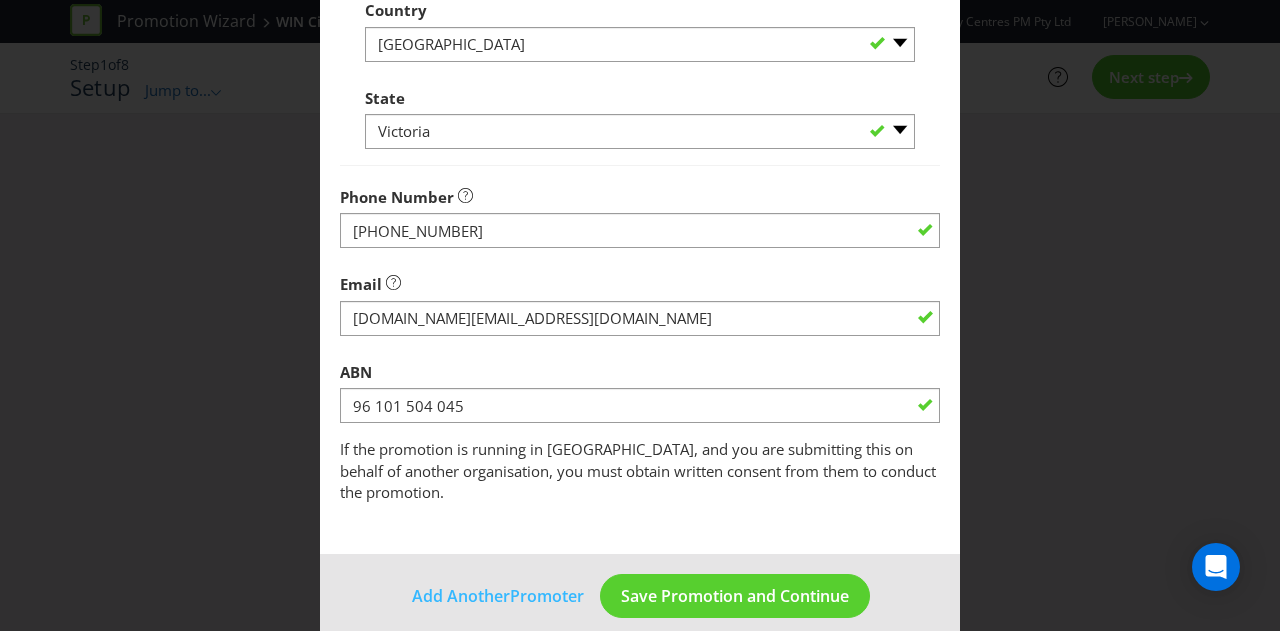 click on "Edit Promoter Promoter Information Company Name   VICINITY CENTRES PM PTY LTD What is the promoter's address? This must be a street address.   Address Line 1   [GEOGRAPHIC_DATA] One [STREET_ADDRESS] Address Line 2   (optional) Suburb   [GEOGRAPHIC_DATA] Post Code   3148 Country   -- Please Select [GEOGRAPHIC_DATA] [GEOGRAPHIC_DATA] State   -- Please Select -- [GEOGRAPHIC_DATA] [GEOGRAPHIC_DATA] [GEOGRAPHIC_DATA] [GEOGRAPHIC_DATA] [GEOGRAPHIC_DATA] [GEOGRAPHIC_DATA] [GEOGRAPHIC_DATA] [GEOGRAPHIC_DATA] Phone Number   [PHONE_NUMBER] Email   ABN   96 101 504 045 If the promotion is running in [GEOGRAPHIC_DATA], and you are submitting this on behalf of another organisation, you must obtain written consent from them to conduct the promotion. Add Another  Promoter Save Promotion and Continue" at bounding box center [640, 315] 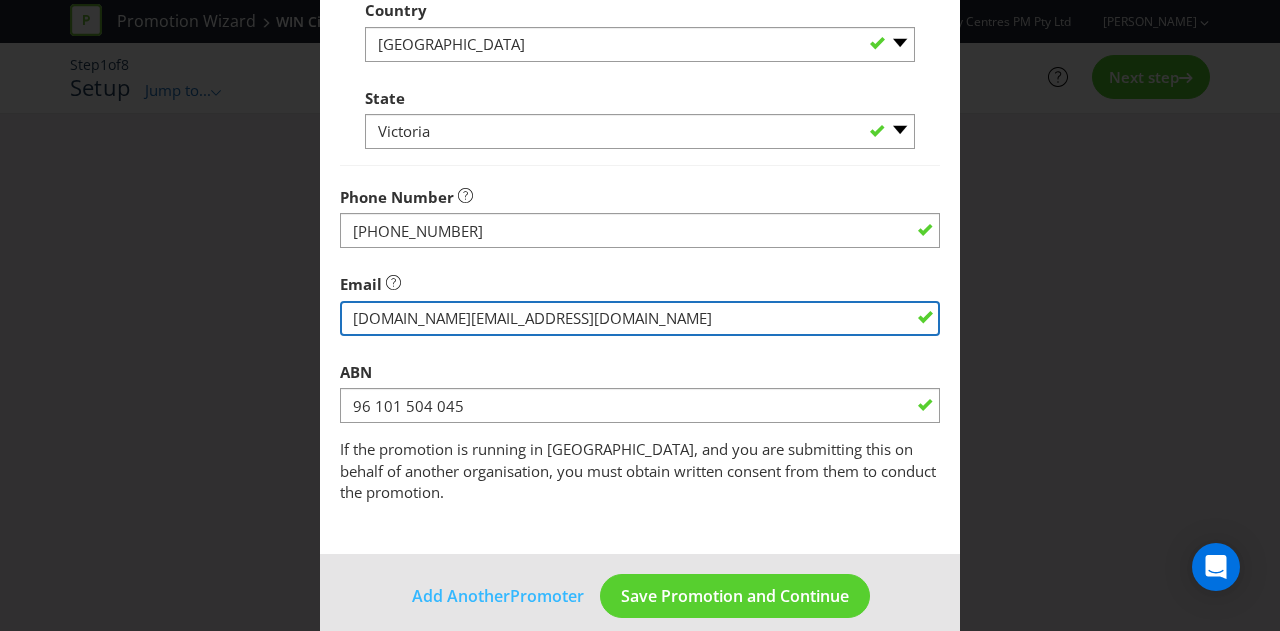 drag, startPoint x: 638, startPoint y: 313, endPoint x: 180, endPoint y: 304, distance: 458.0884 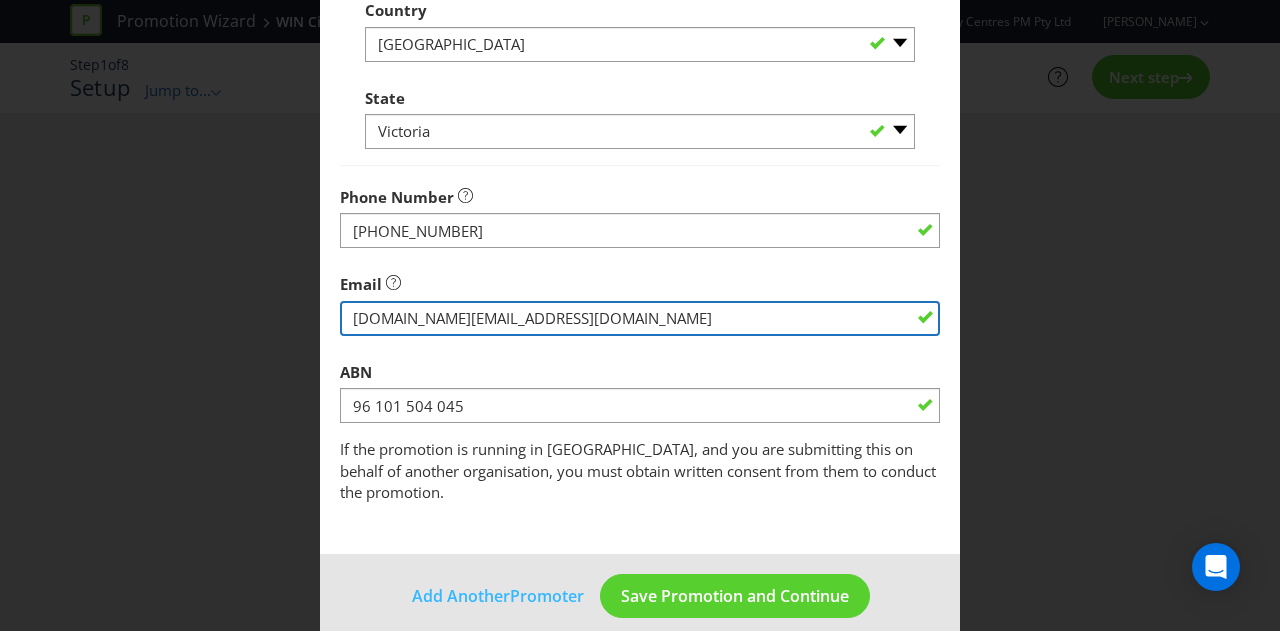 type on "[DOMAIN_NAME][EMAIL_ADDRESS][DOMAIN_NAME]" 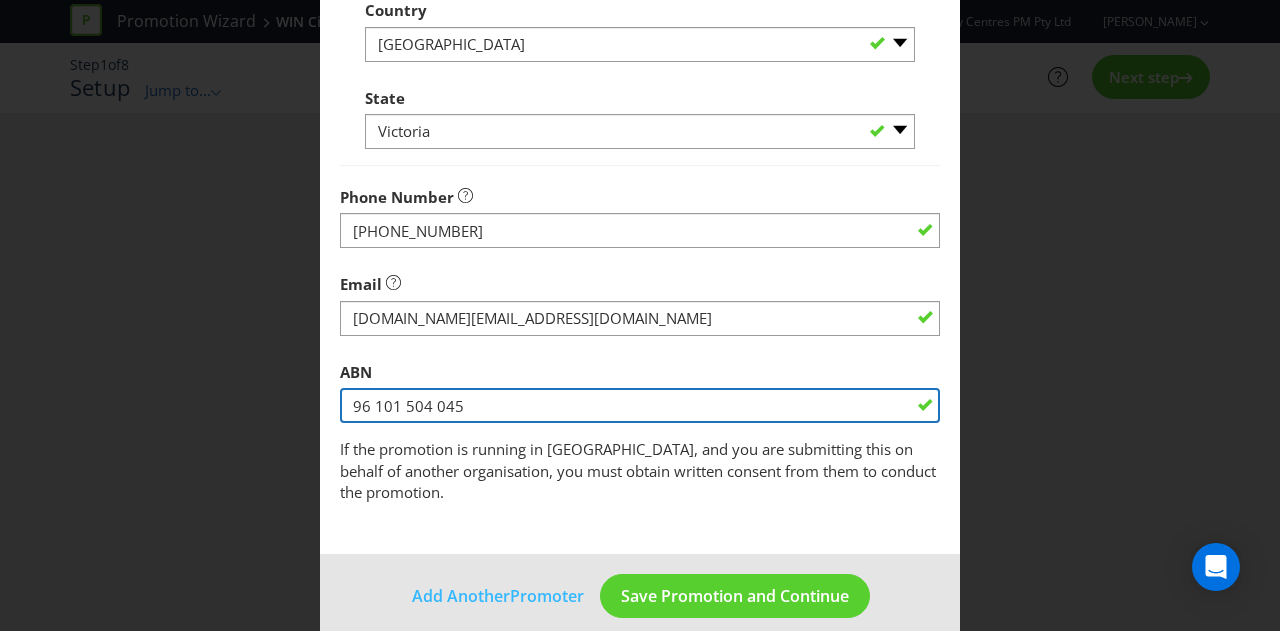 drag, startPoint x: 443, startPoint y: 401, endPoint x: 293, endPoint y: 385, distance: 150.85092 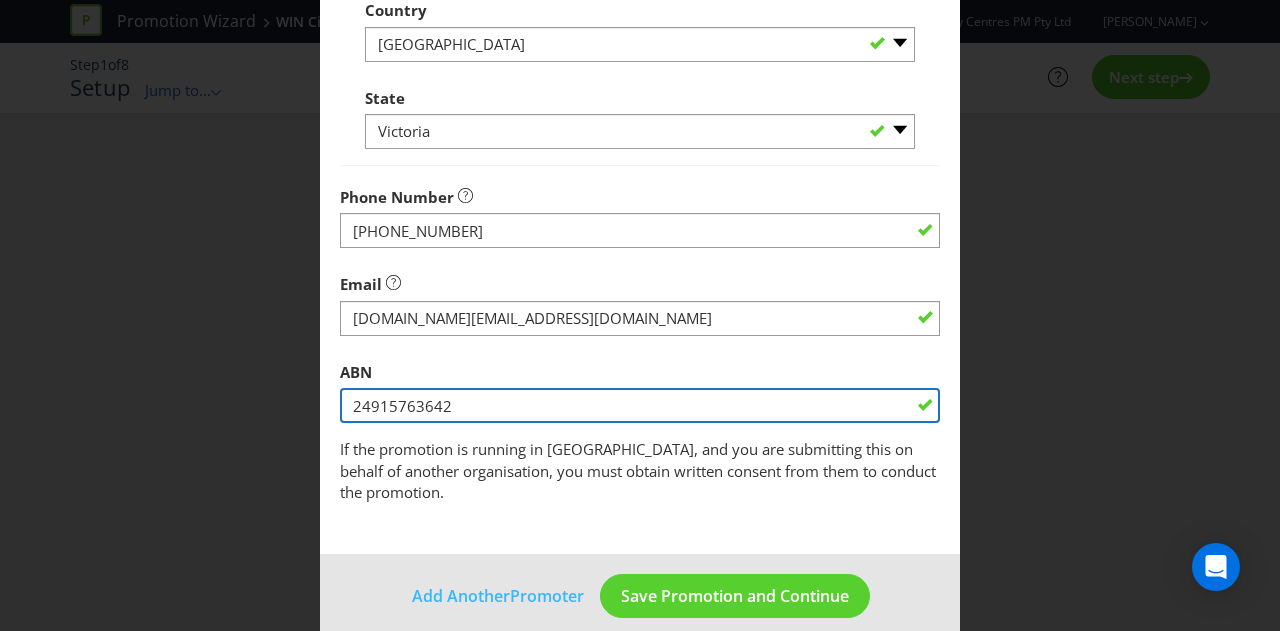 click on "24915763642" at bounding box center [640, 405] 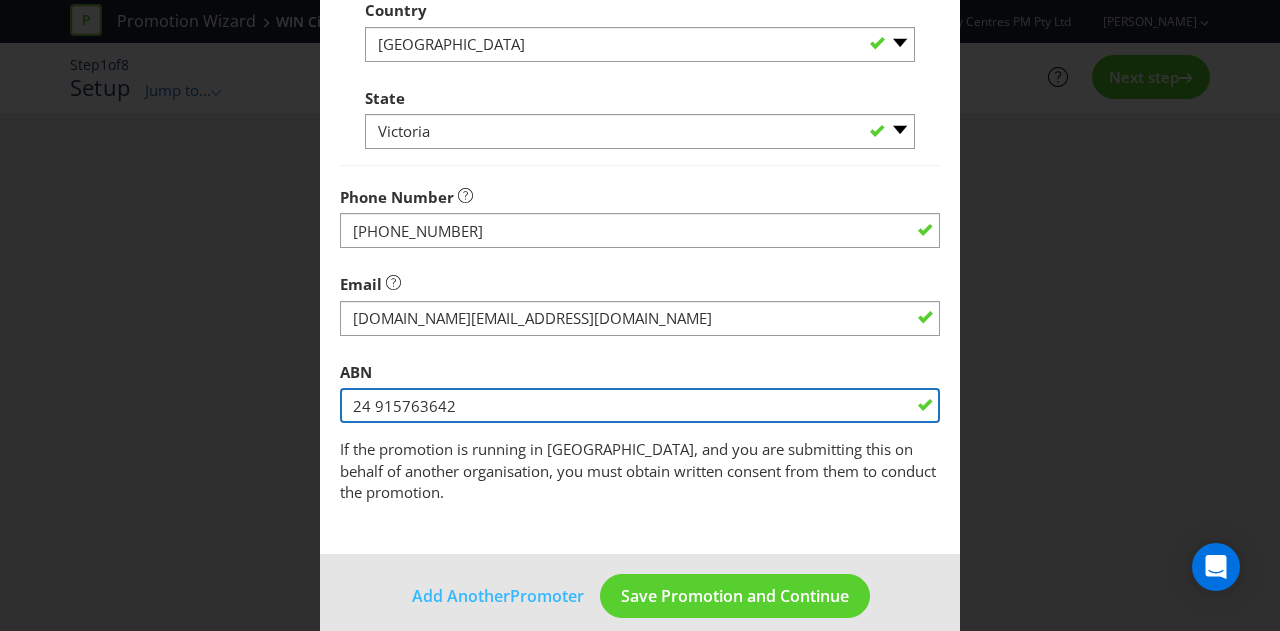click on "24 915763642" at bounding box center [640, 405] 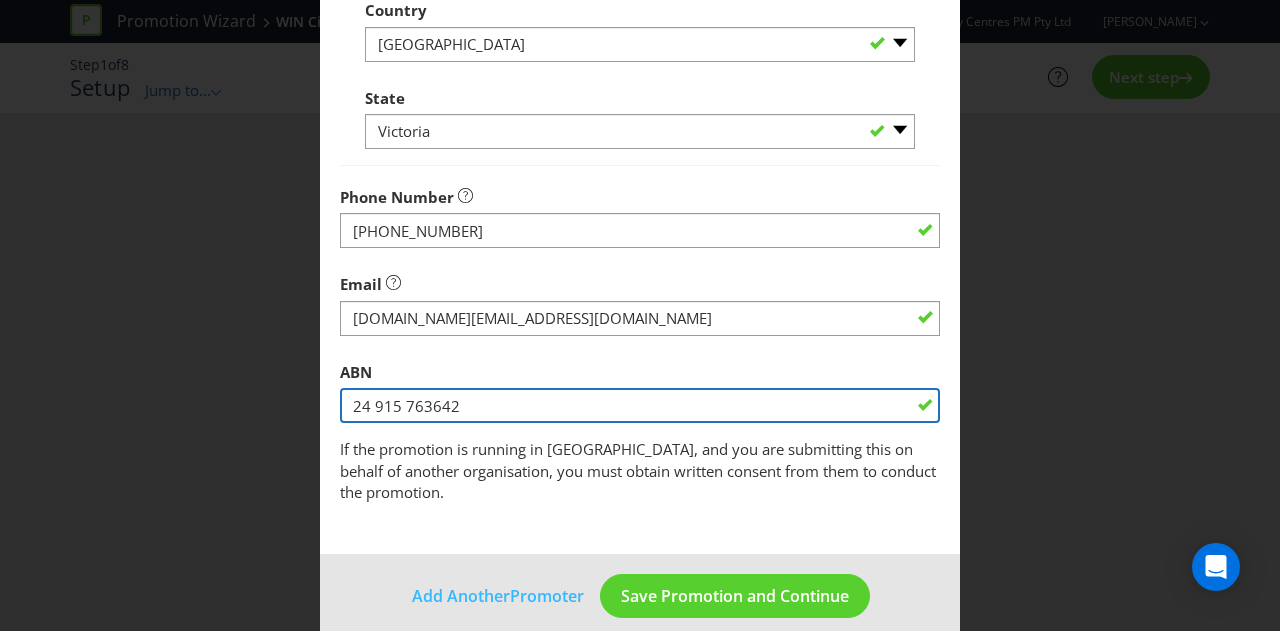 click on "24 915 763642" at bounding box center (640, 405) 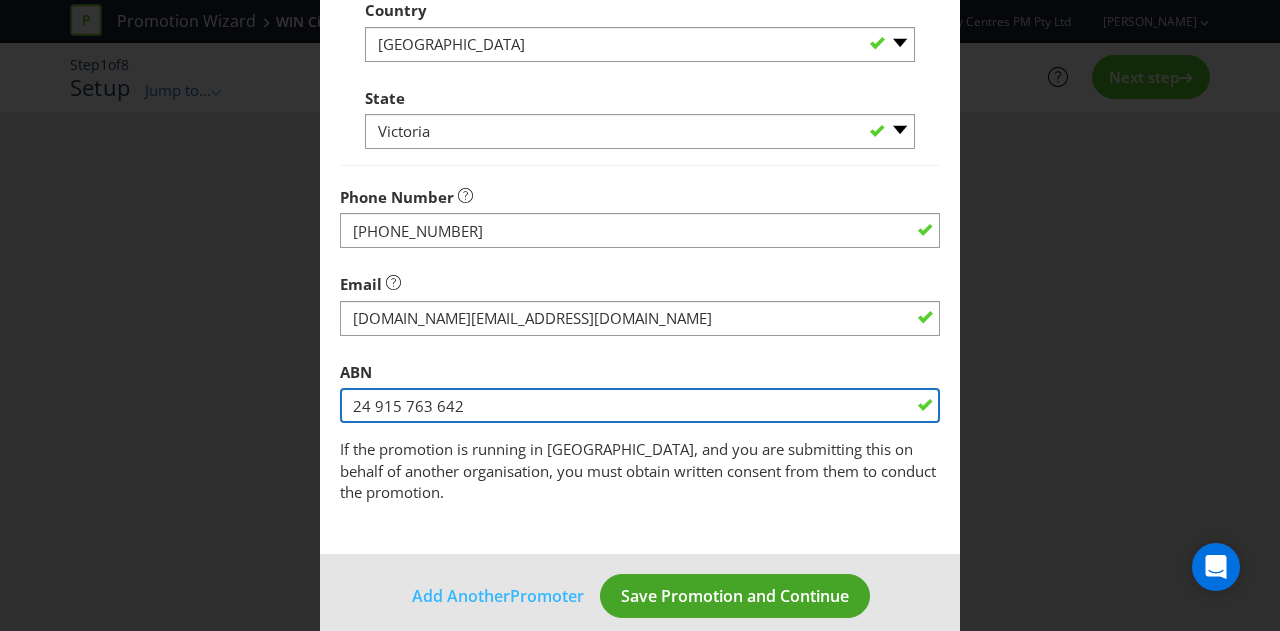 type on "24 915 763 642" 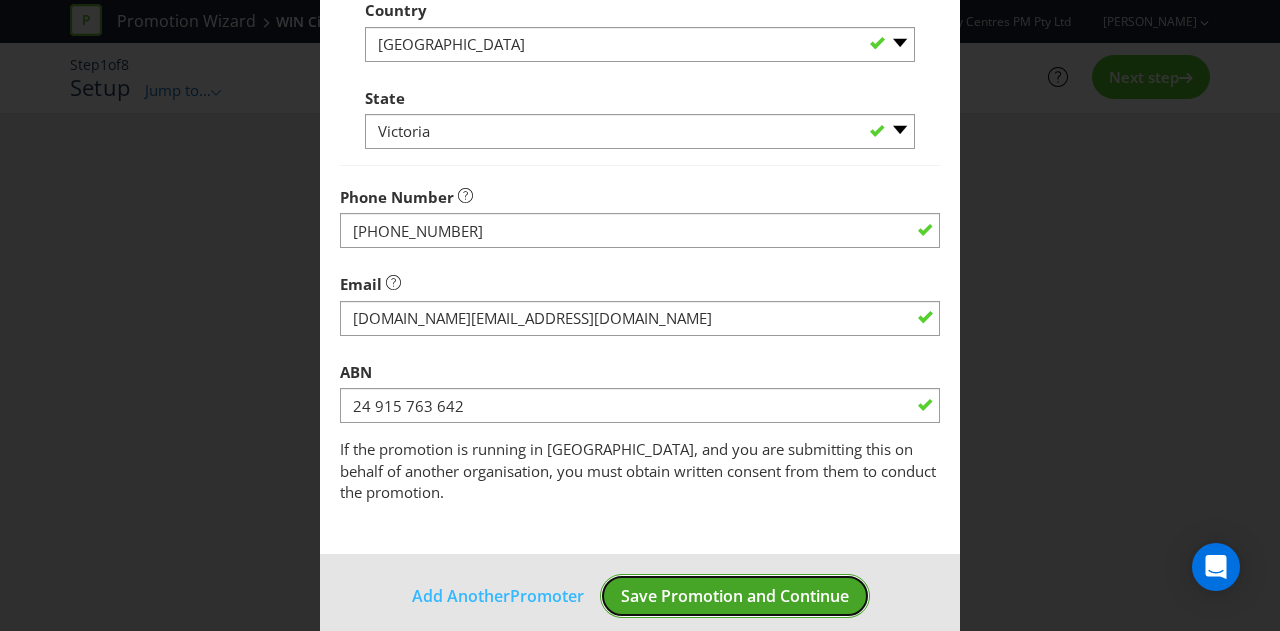 click on "Save Promotion and Continue" at bounding box center [735, 596] 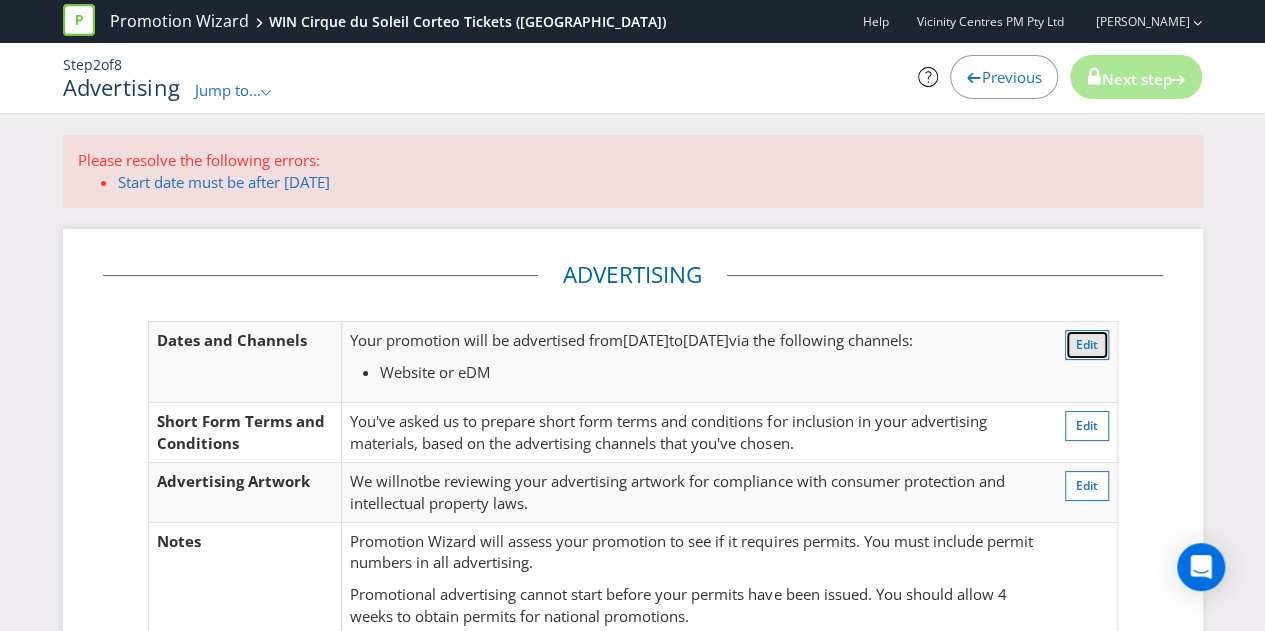click on "Edit" at bounding box center [1087, 345] 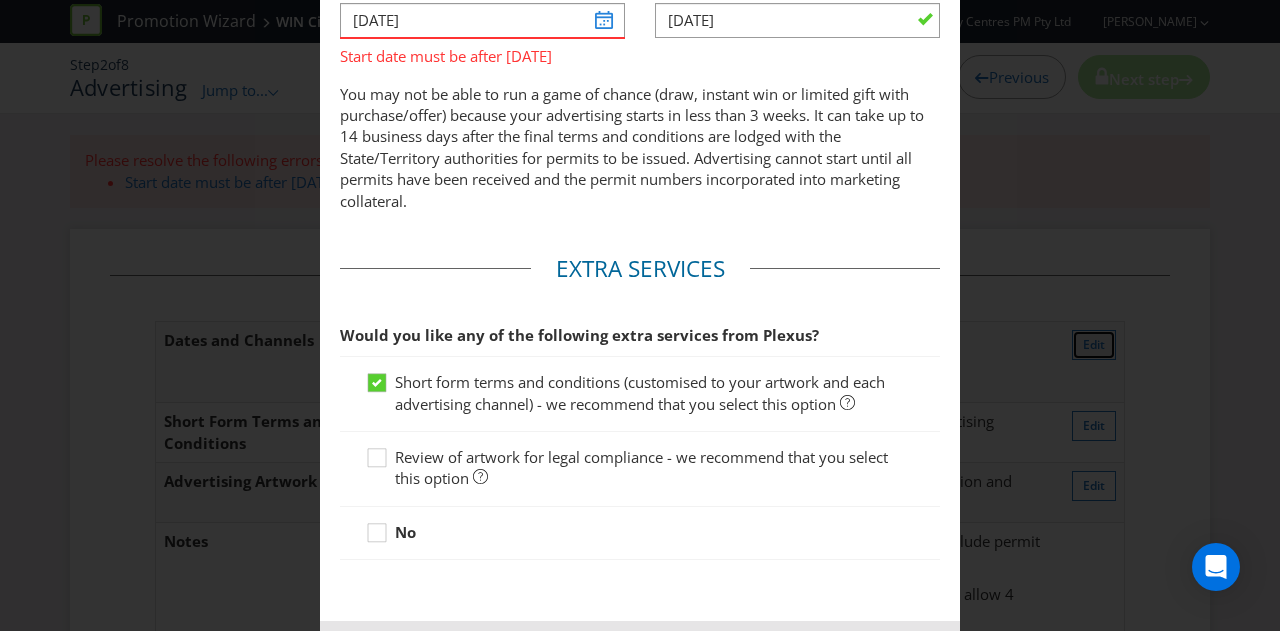 scroll, scrollTop: 105, scrollLeft: 0, axis: vertical 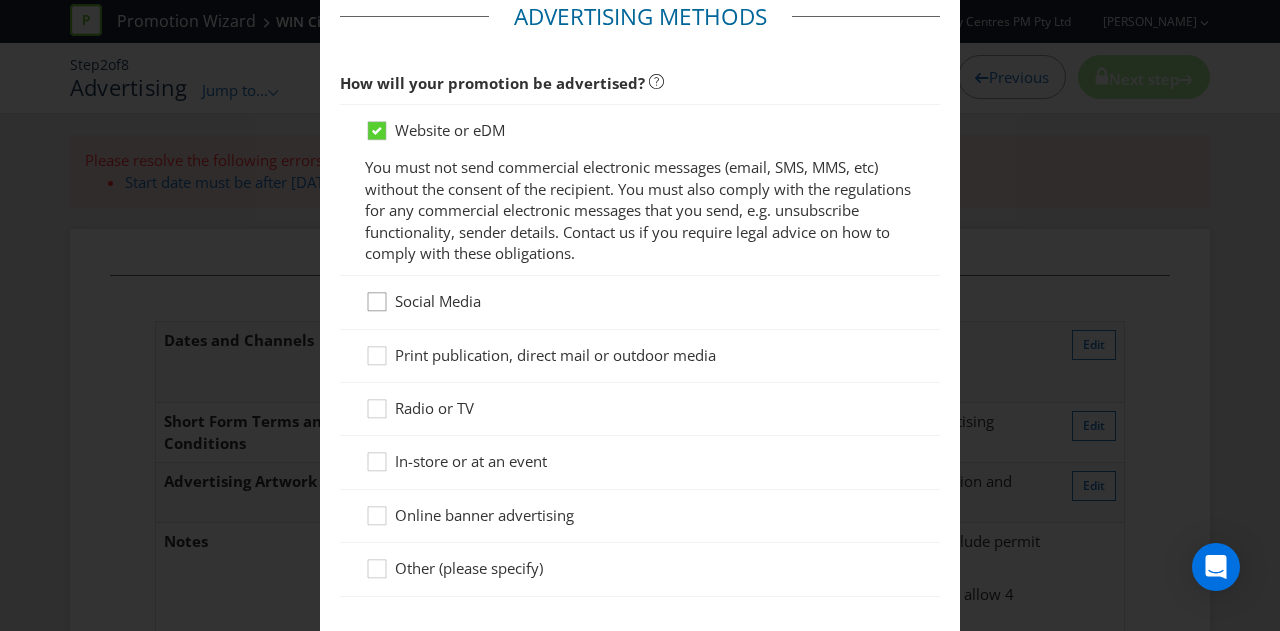 click at bounding box center (377, 295) 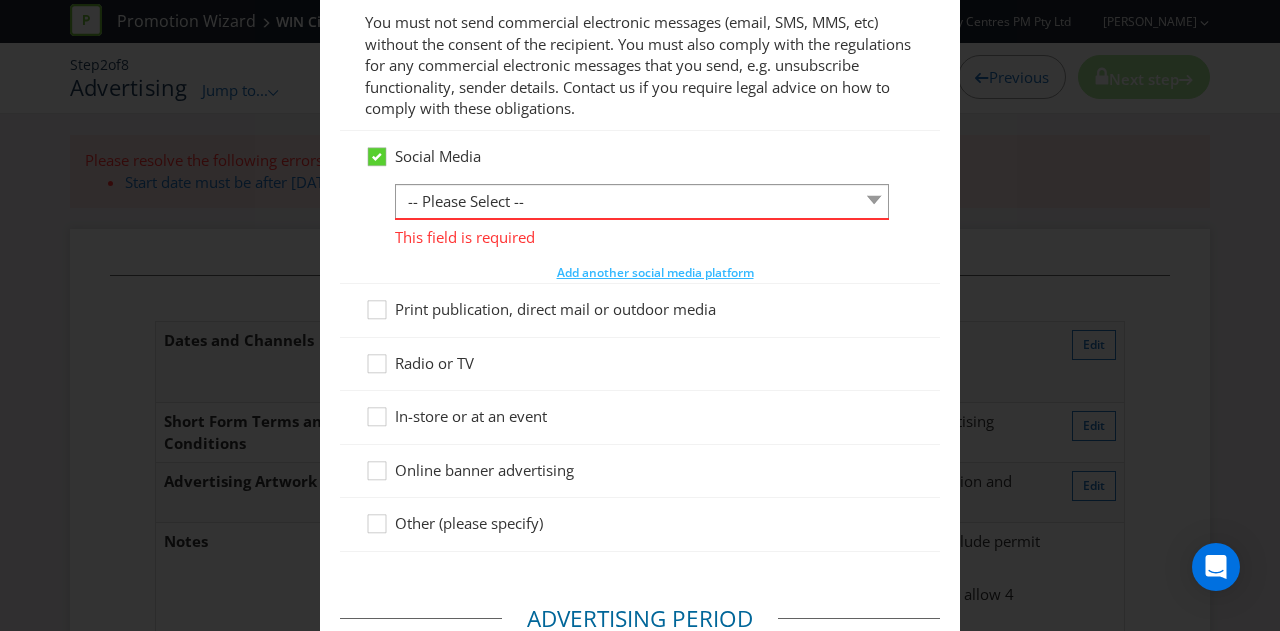 scroll, scrollTop: 305, scrollLeft: 0, axis: vertical 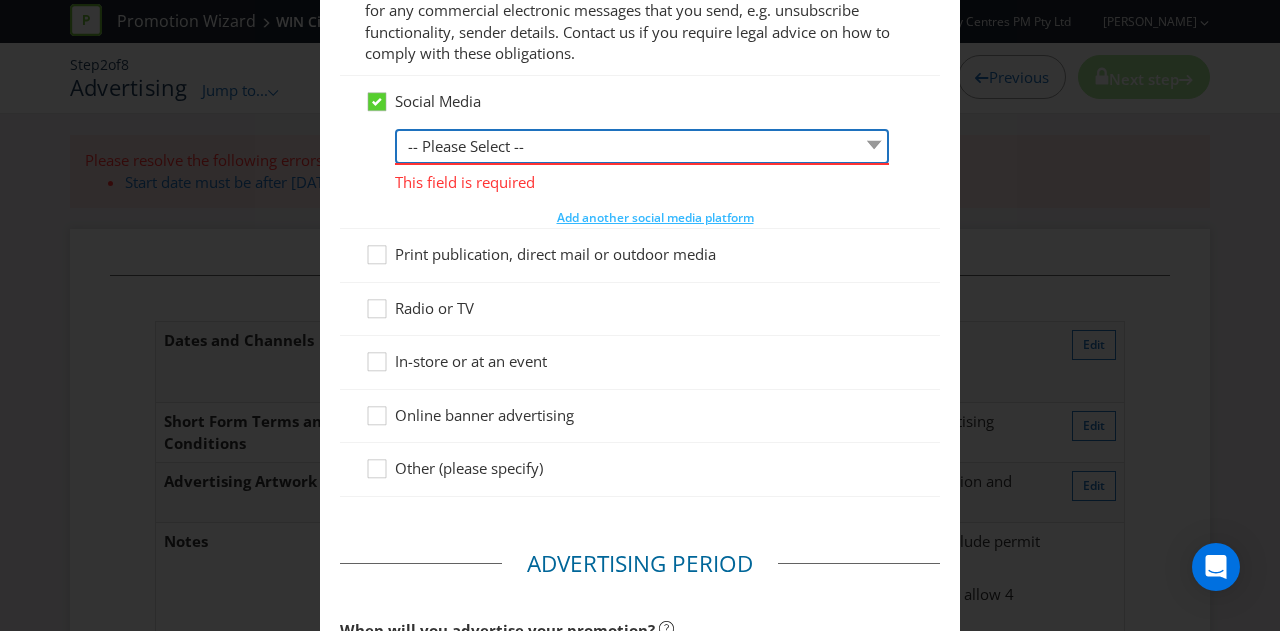 click on "-- Please Select -- Facebook X Instagram Snapchat LinkedIn Pinterest Tumblr Youtube Other" at bounding box center [642, 146] 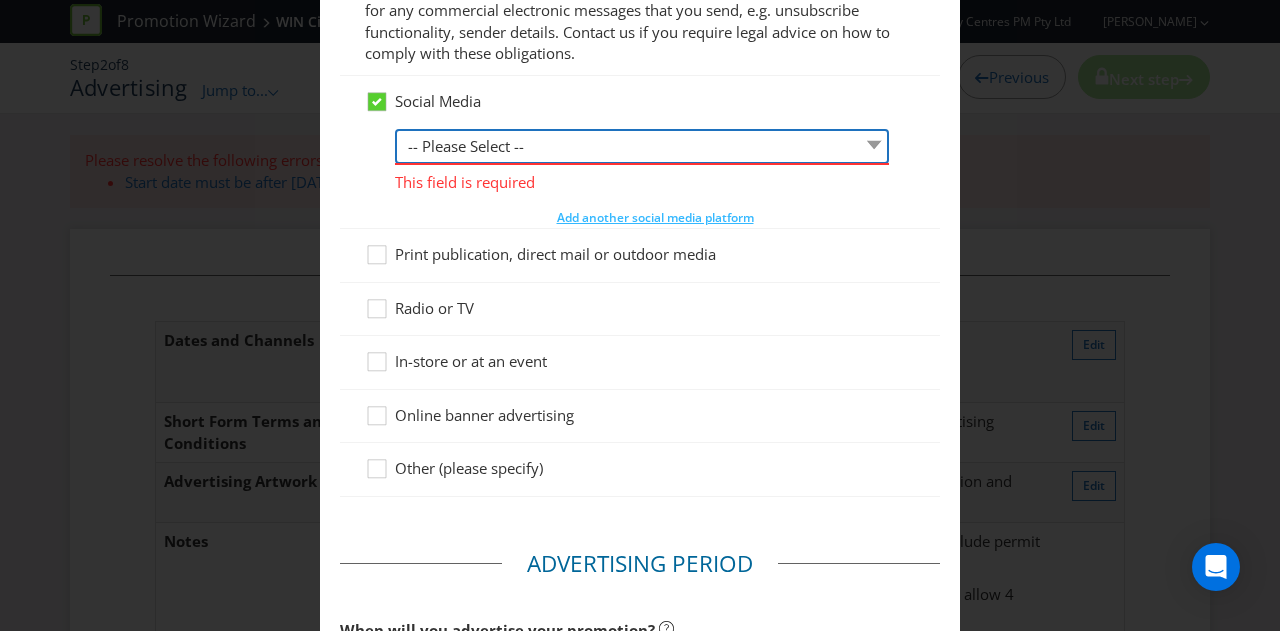 select on "FACEBOOK" 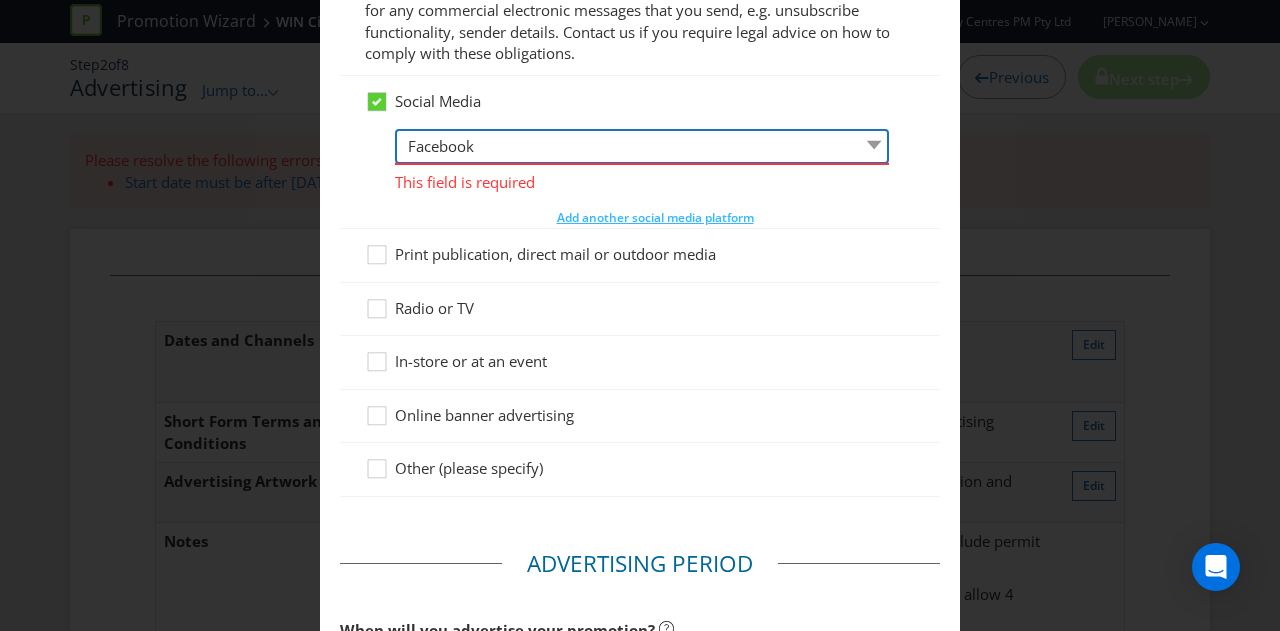click on "-- Please Select -- Facebook X Instagram Snapchat LinkedIn Pinterest Tumblr Youtube Other" at bounding box center [642, 146] 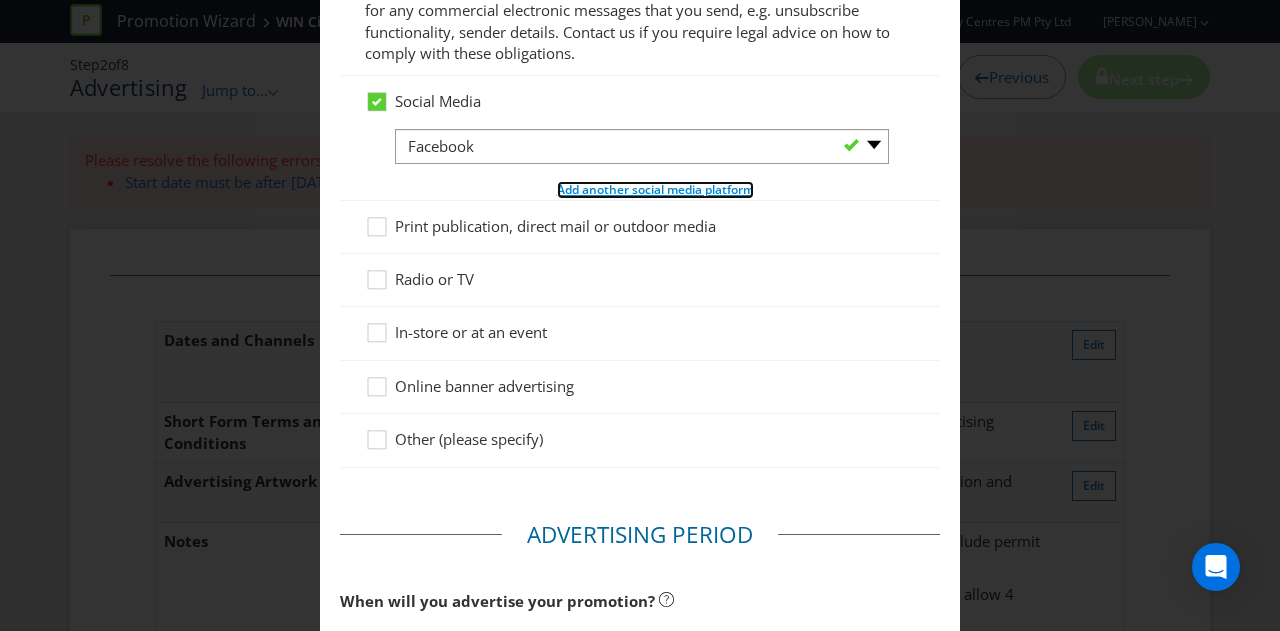 click on "Add another social media platform" at bounding box center [655, 189] 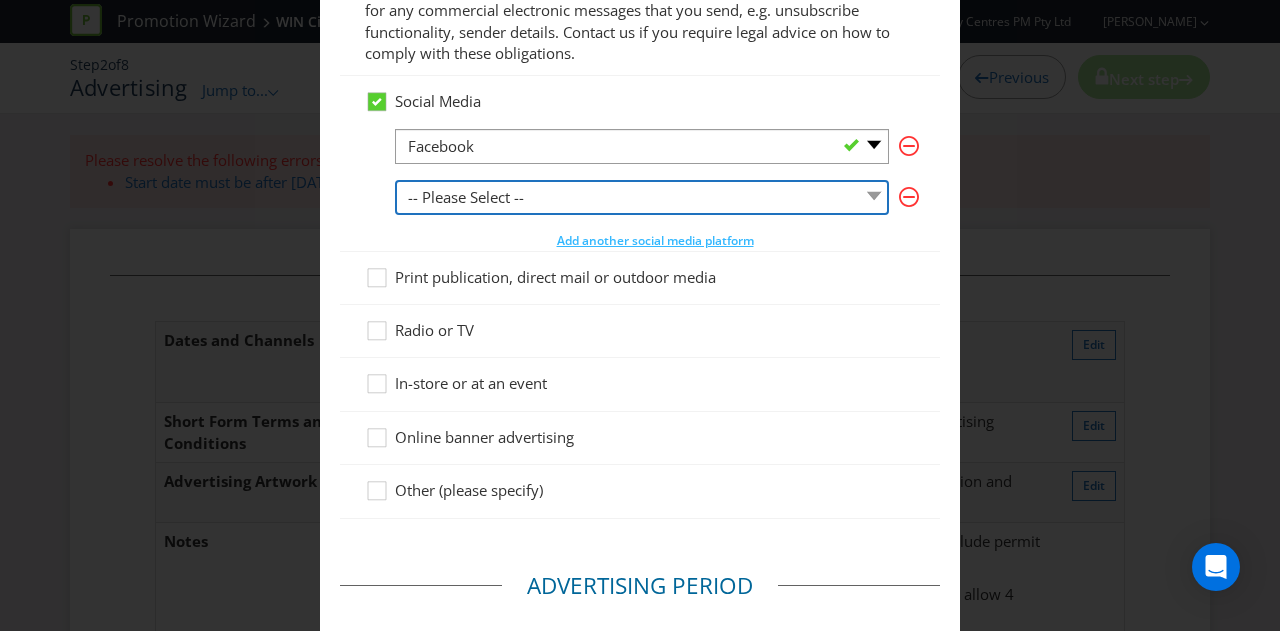 click on "-- Please Select -- Facebook X Instagram Snapchat LinkedIn Pinterest Tumblr Youtube Other" at bounding box center [642, 197] 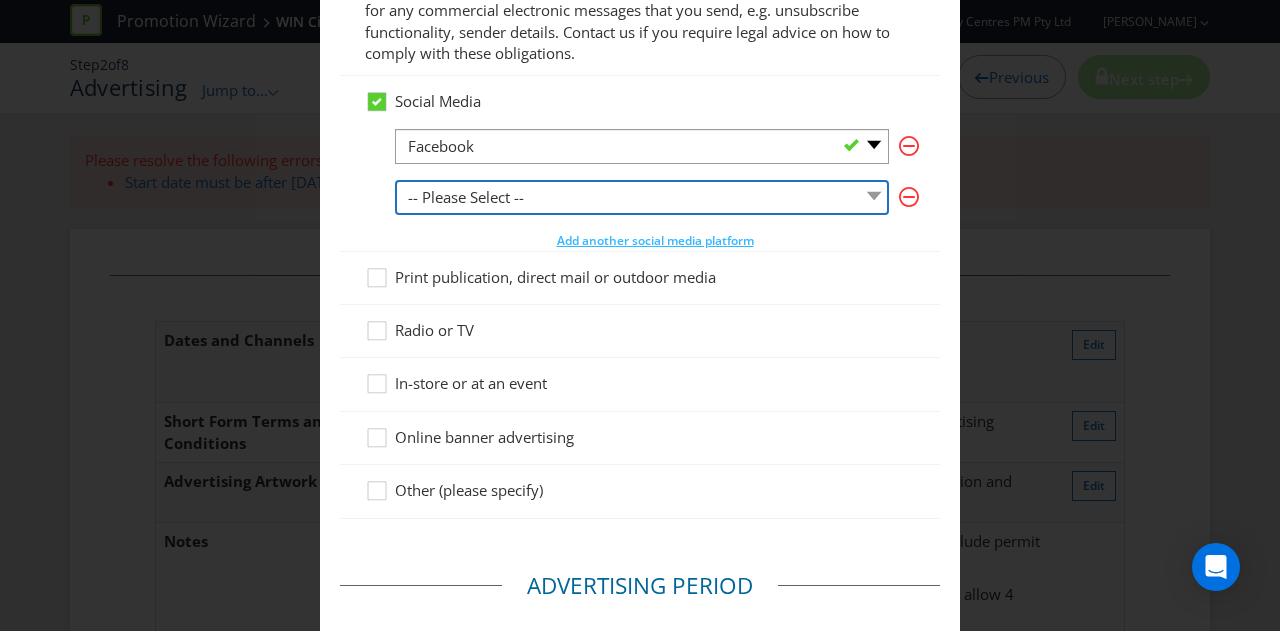 select on "INSTAGRAM" 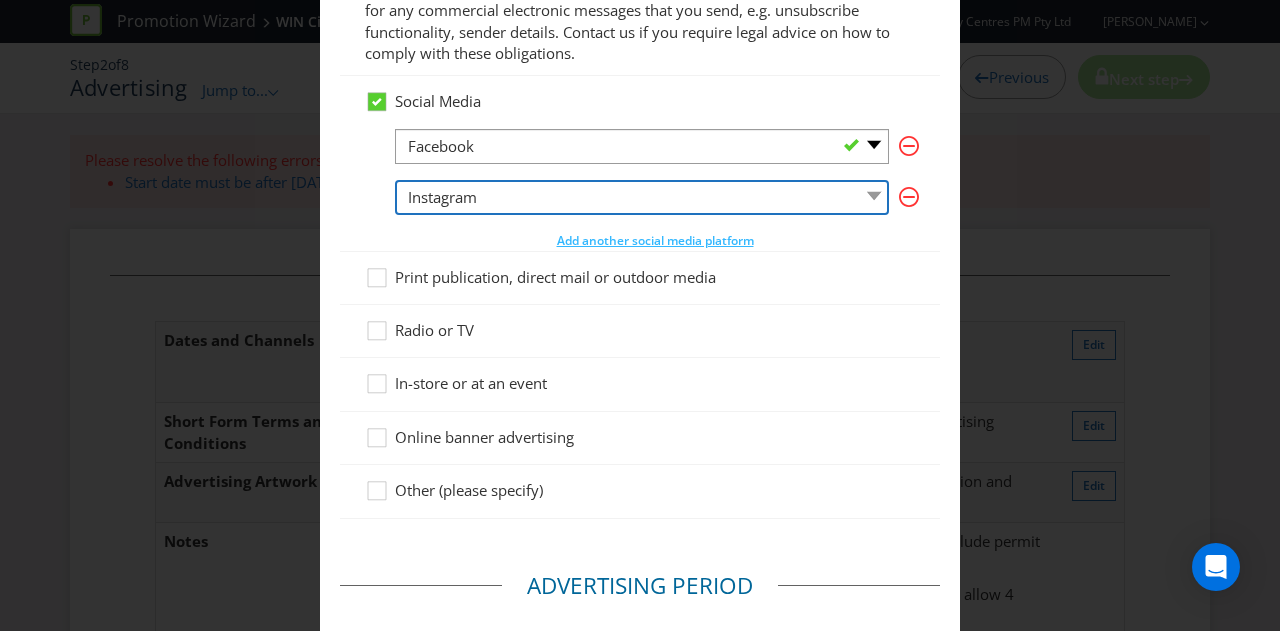 click on "-- Please Select -- Facebook X Instagram Snapchat LinkedIn Pinterest Tumblr Youtube Other" at bounding box center (642, 197) 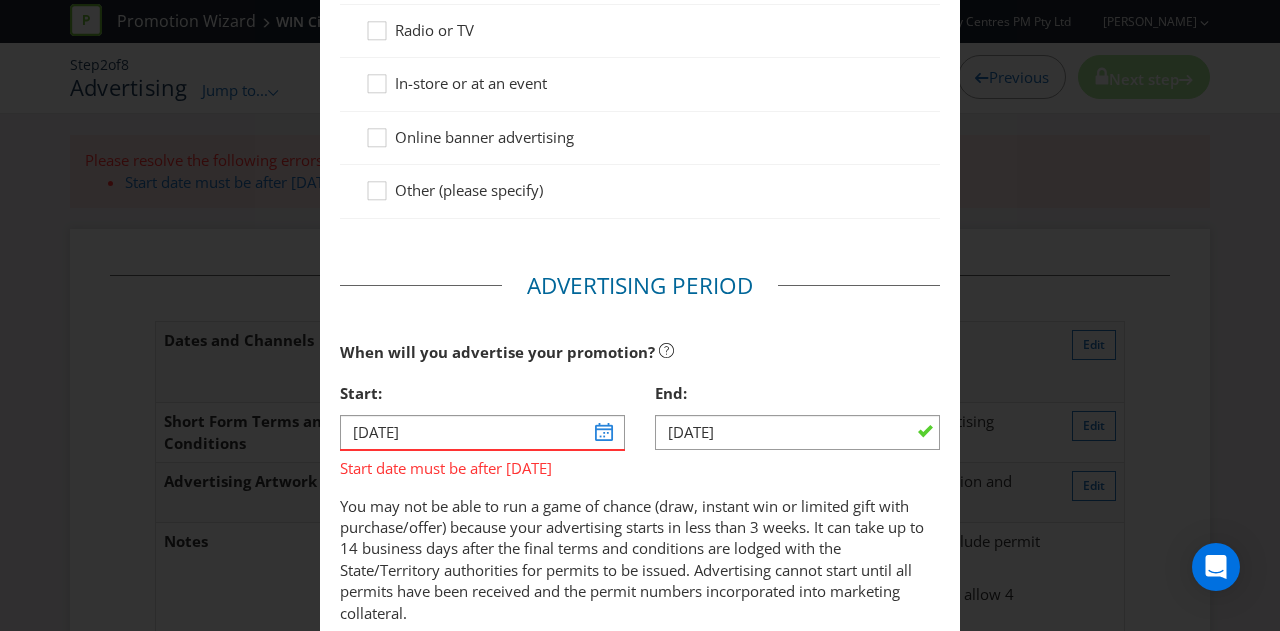 scroll, scrollTop: 705, scrollLeft: 0, axis: vertical 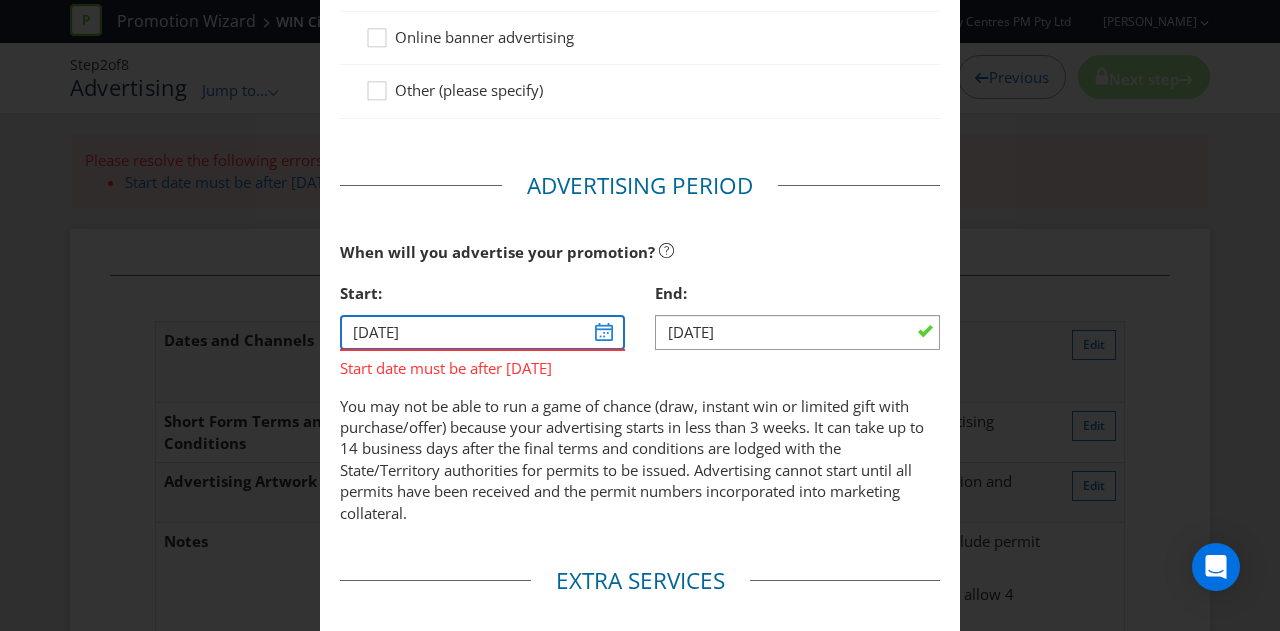 click on "[DATE]" at bounding box center (482, 332) 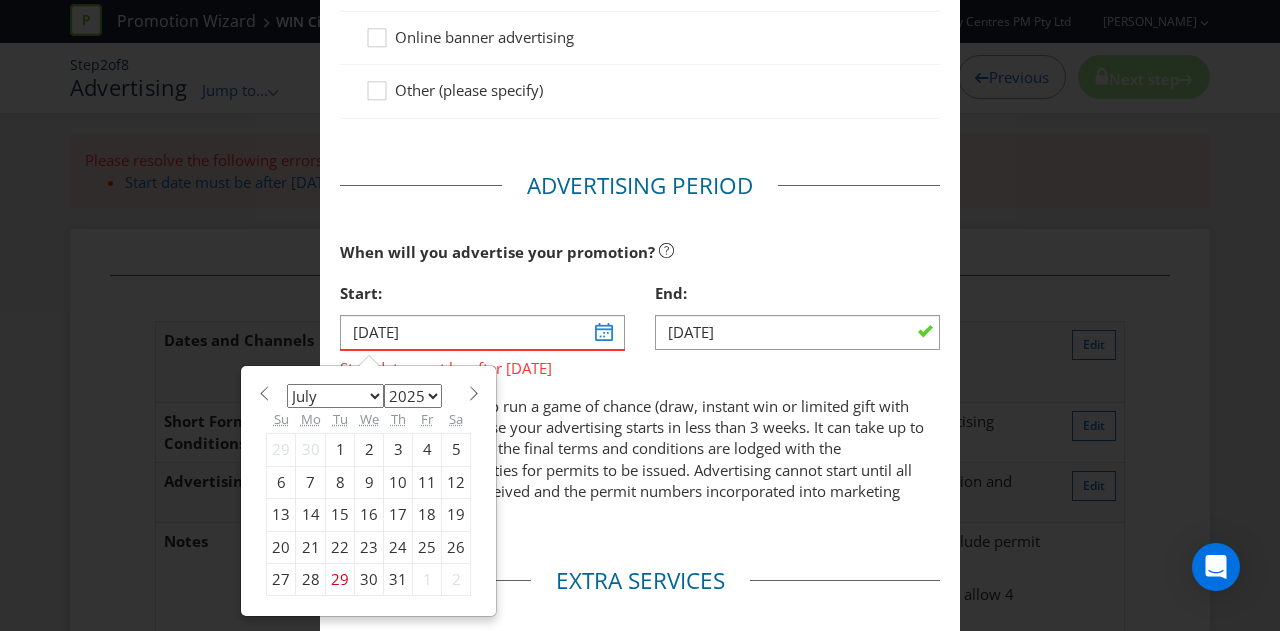 click at bounding box center [473, 393] 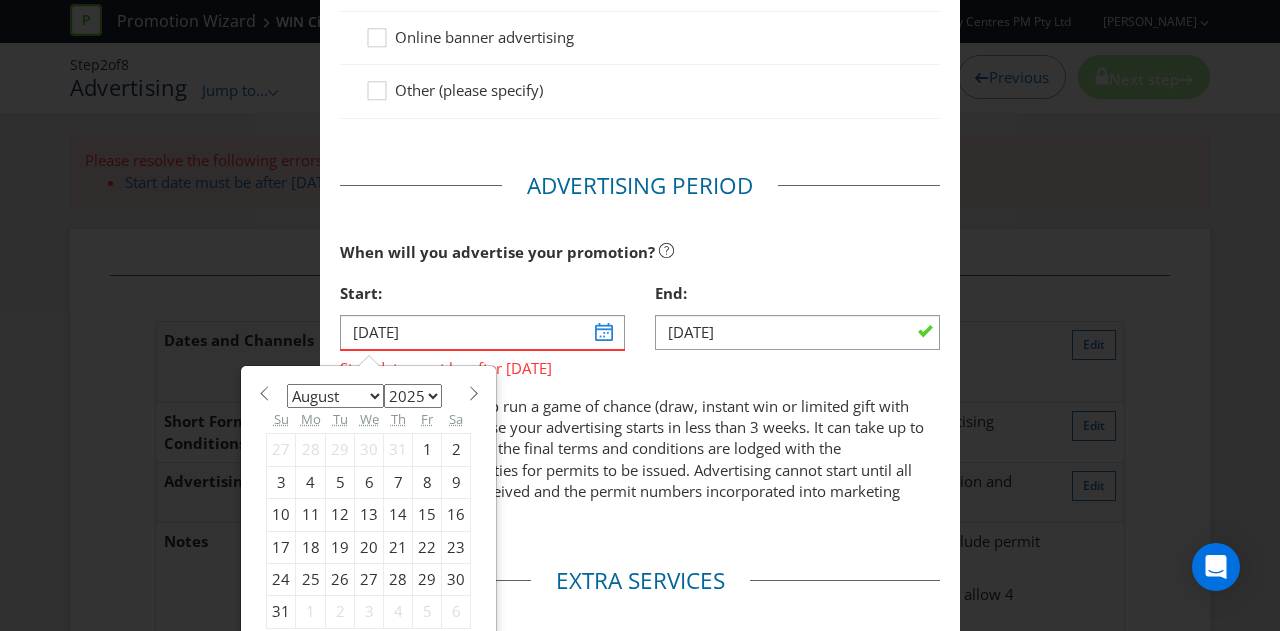 click on "6" at bounding box center [369, 482] 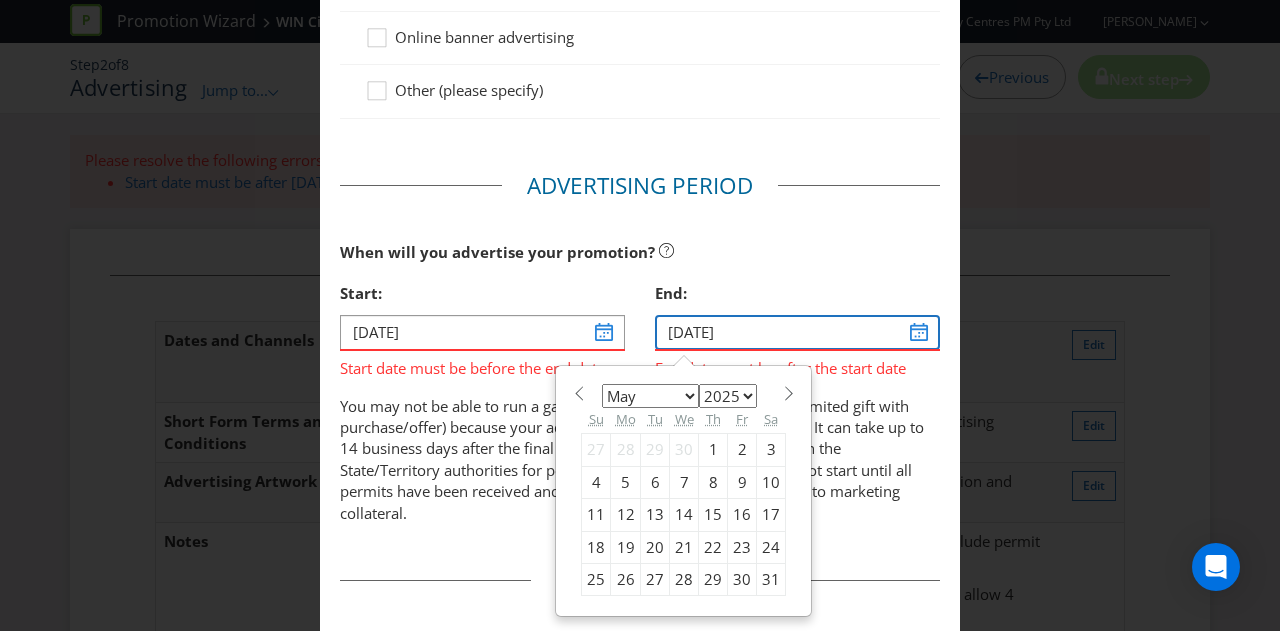 click on "[DATE]" at bounding box center [797, 332] 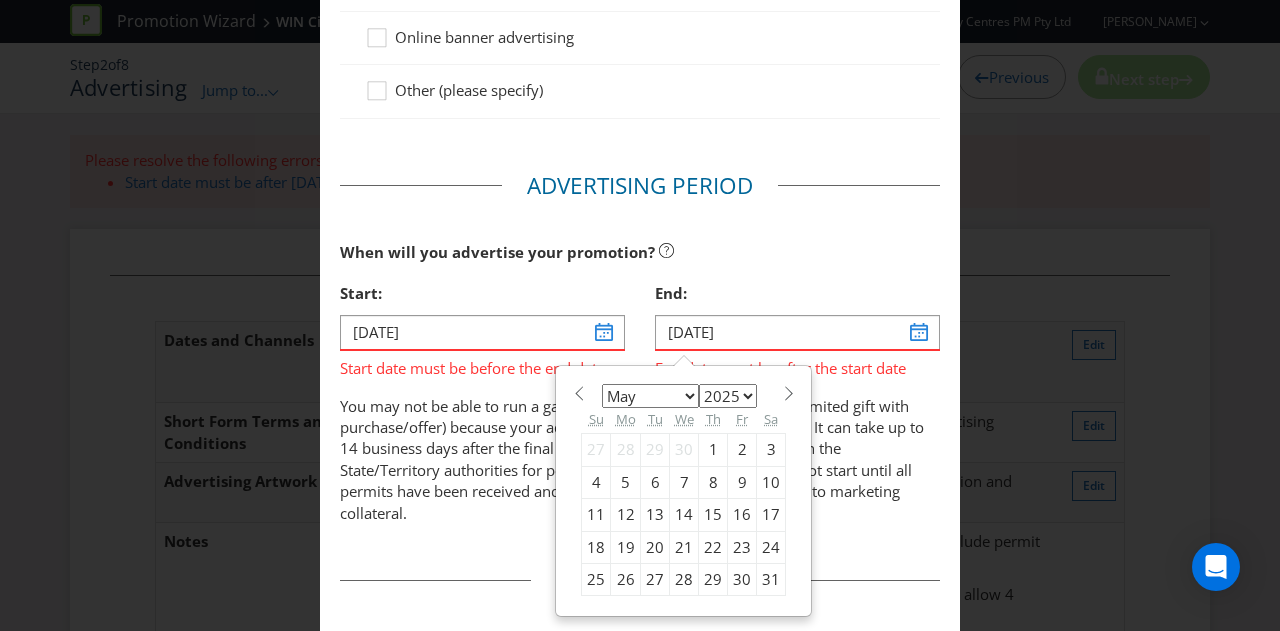 click at bounding box center (788, 393) 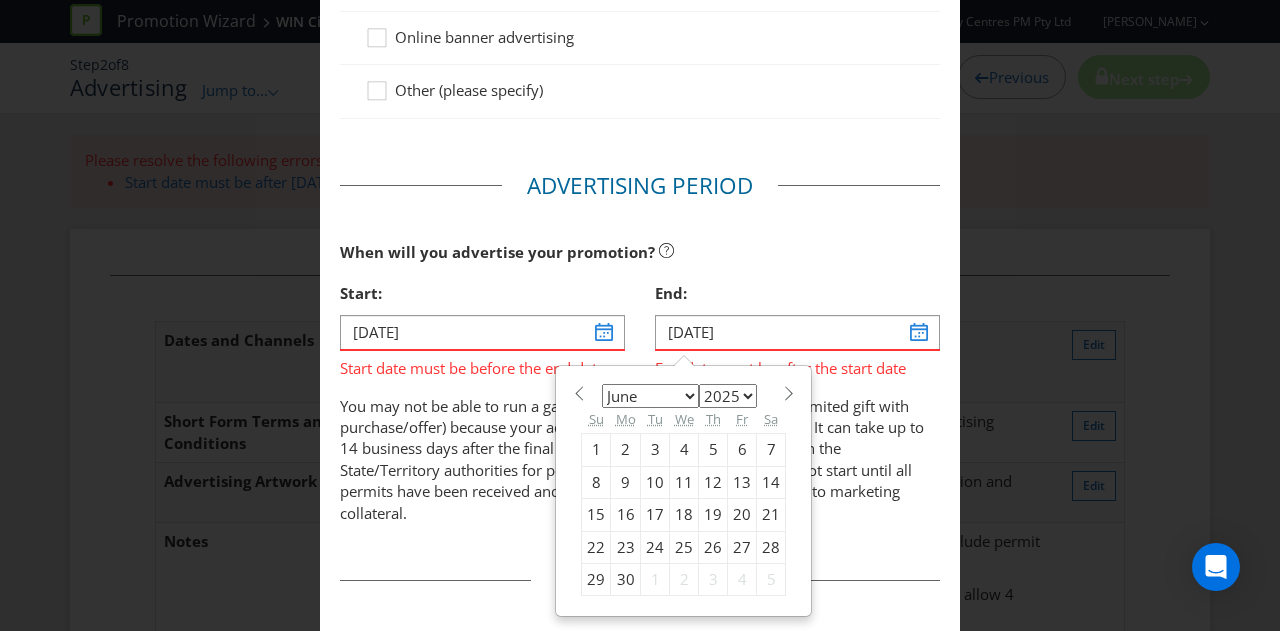 click at bounding box center [788, 393] 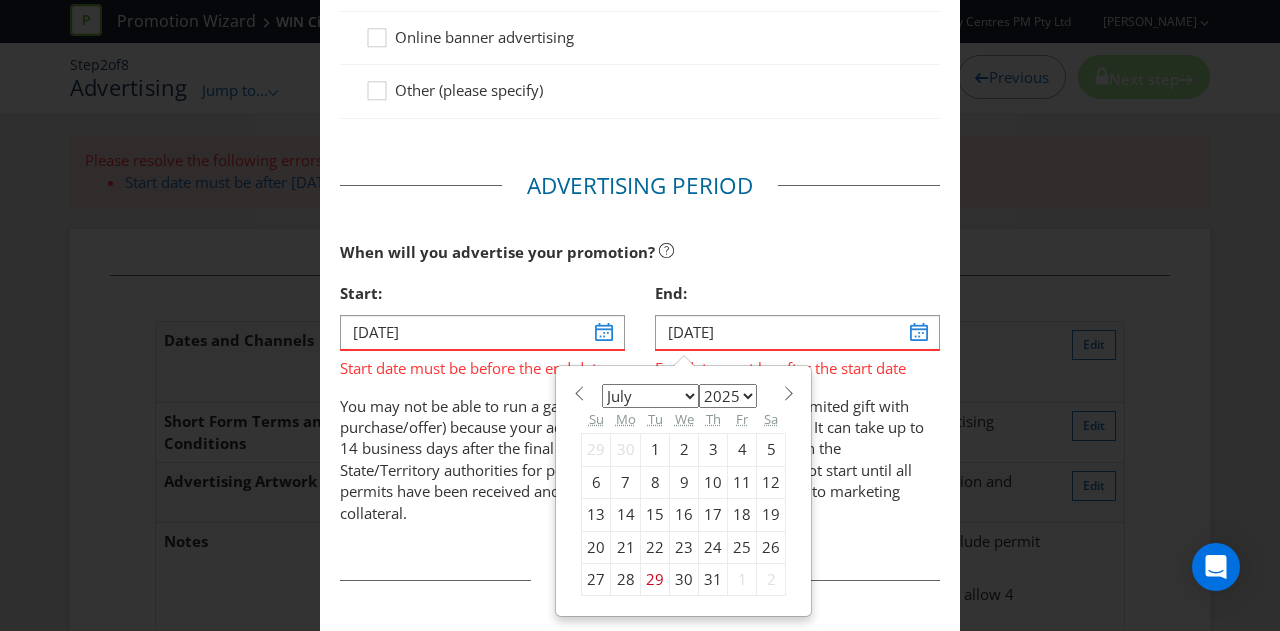 click at bounding box center (788, 393) 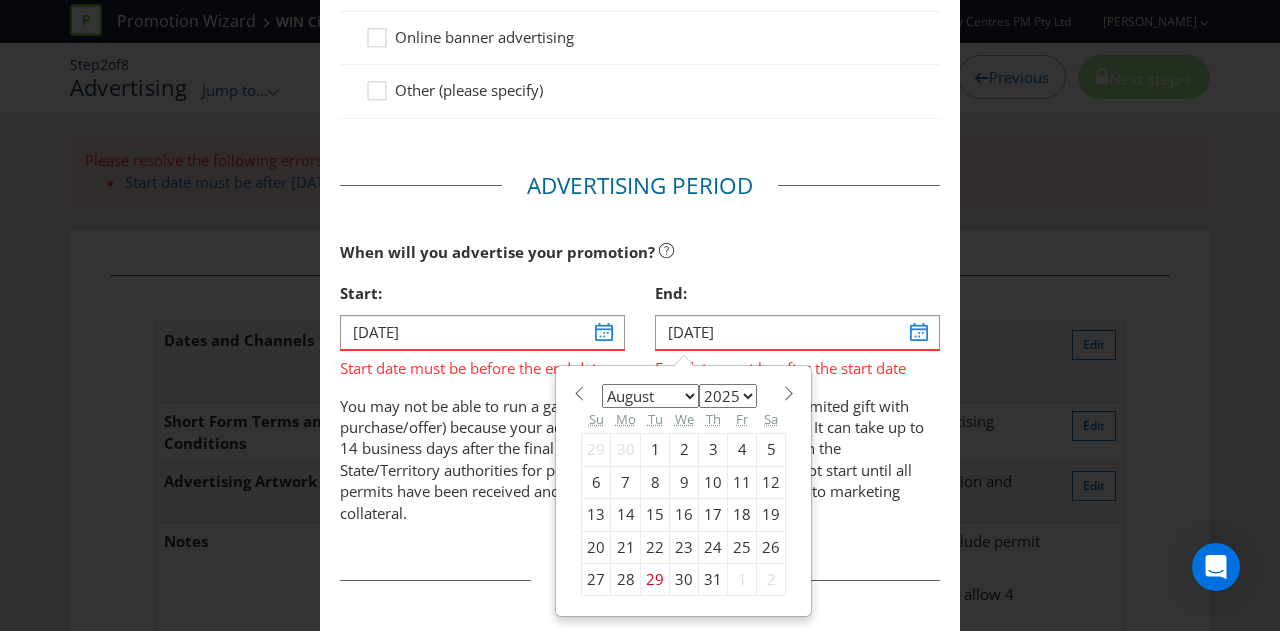 click at bounding box center [788, 393] 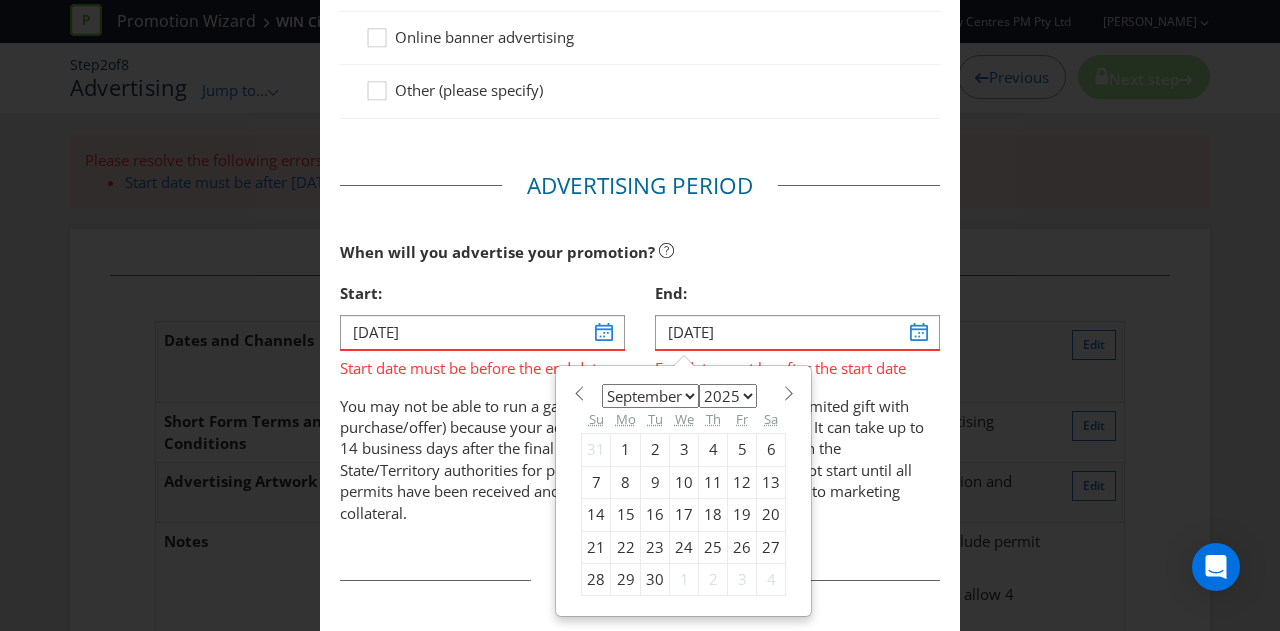 click at bounding box center [578, 393] 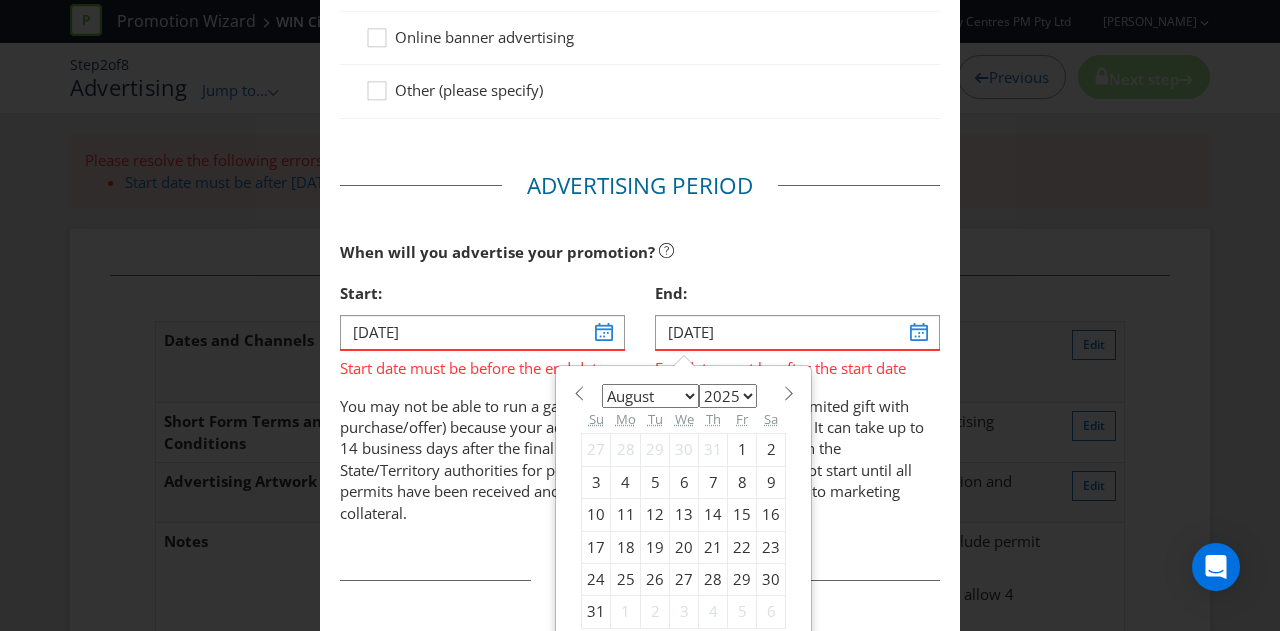 click on "12" at bounding box center [655, 515] 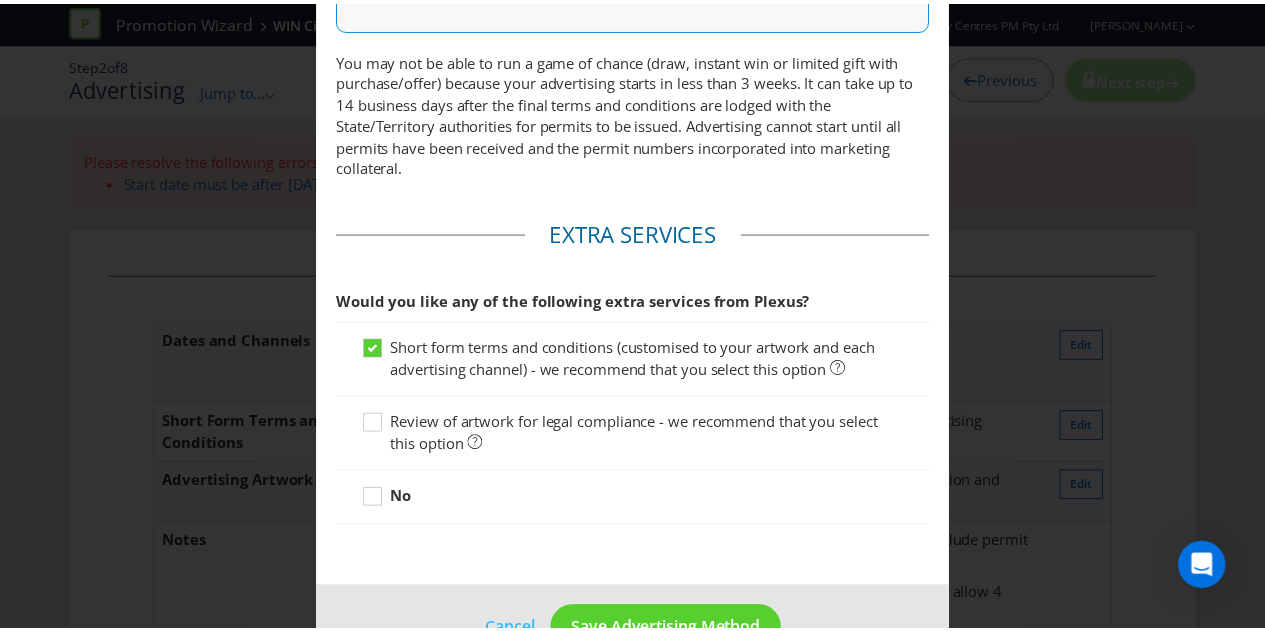 scroll, scrollTop: 1220, scrollLeft: 0, axis: vertical 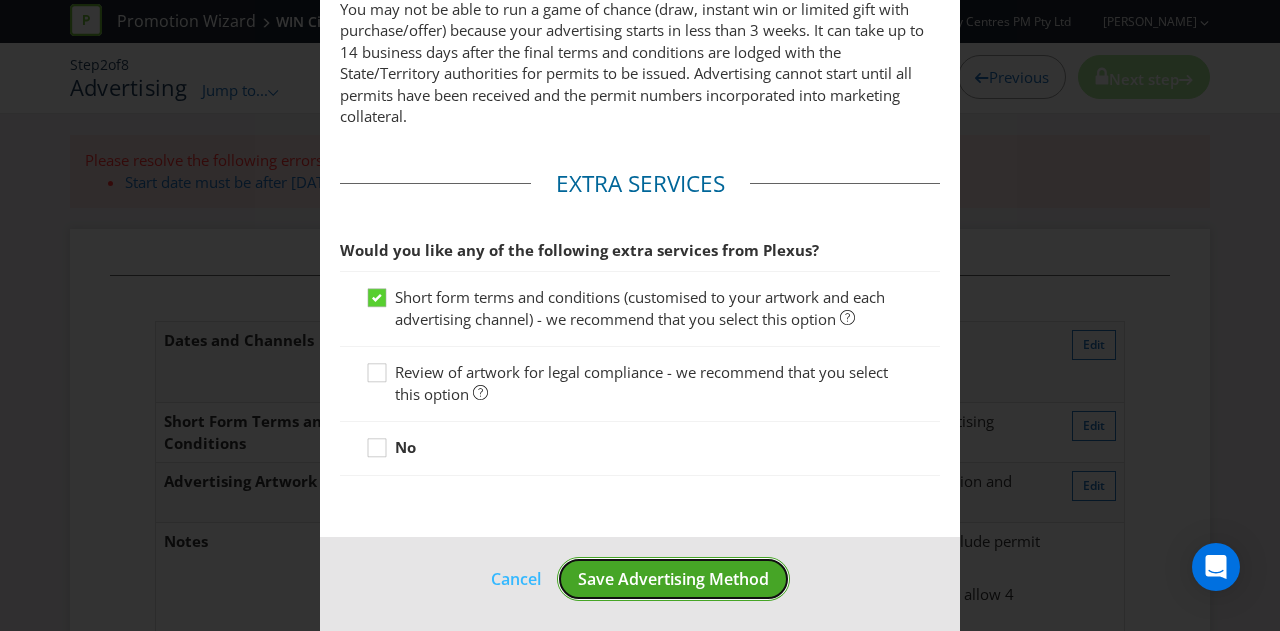 click on "Save Advertising Method" at bounding box center [673, 579] 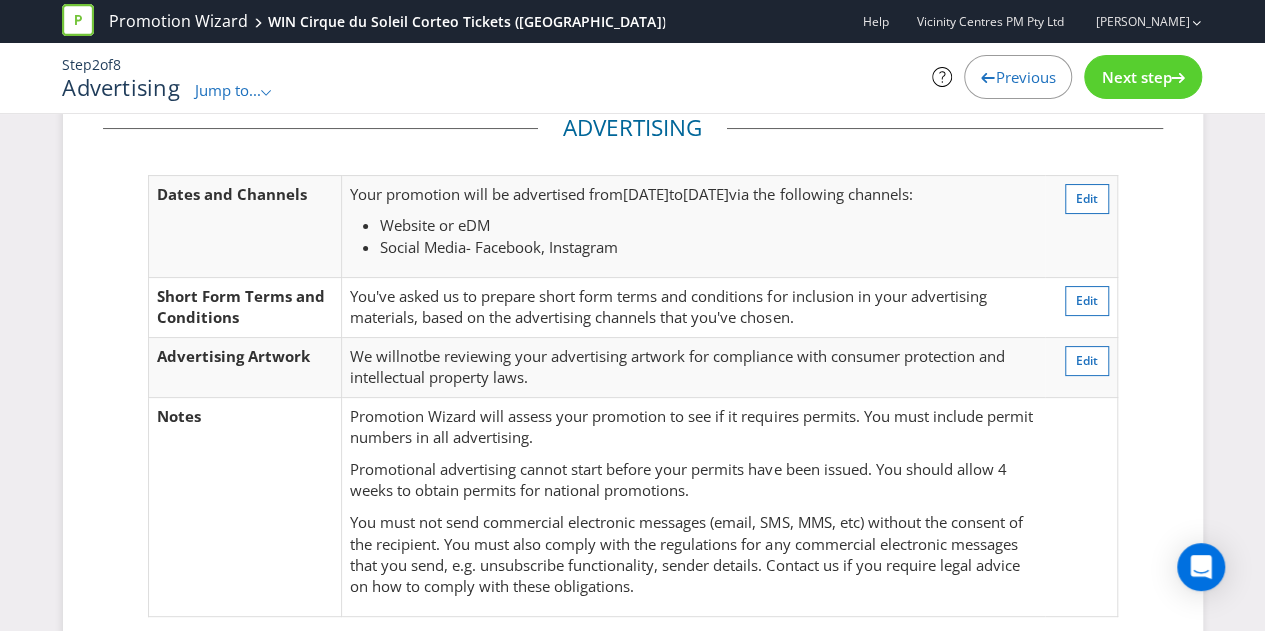 scroll, scrollTop: 0, scrollLeft: 0, axis: both 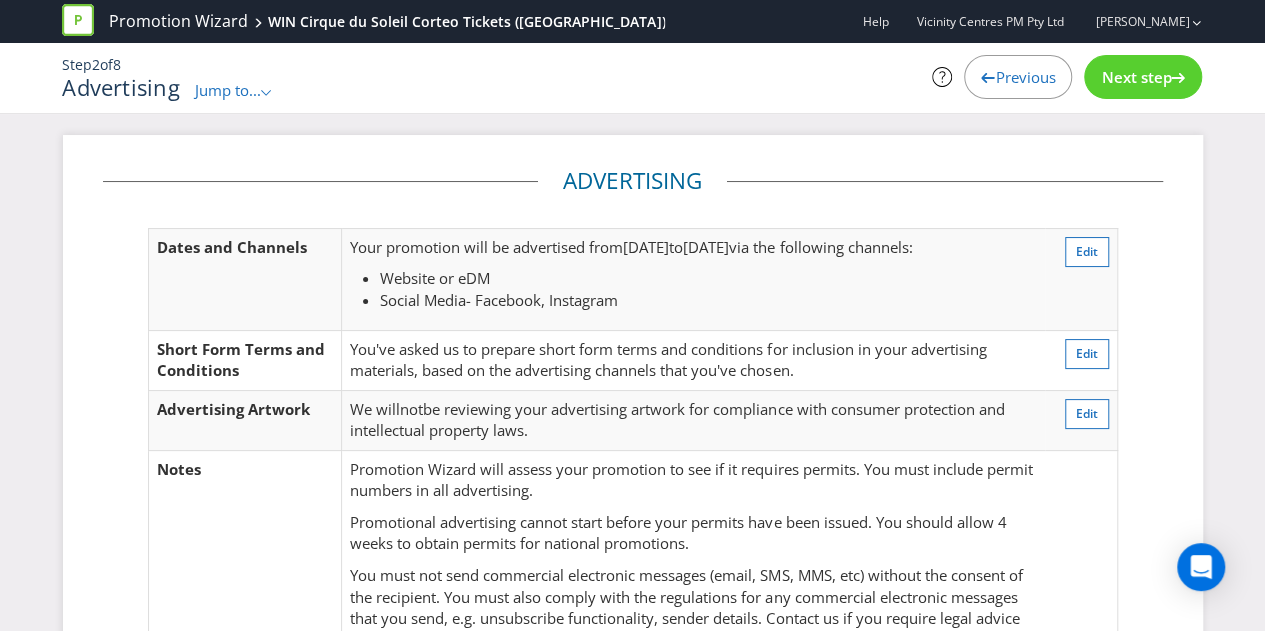 click on "Jump to..." at bounding box center [228, 90] 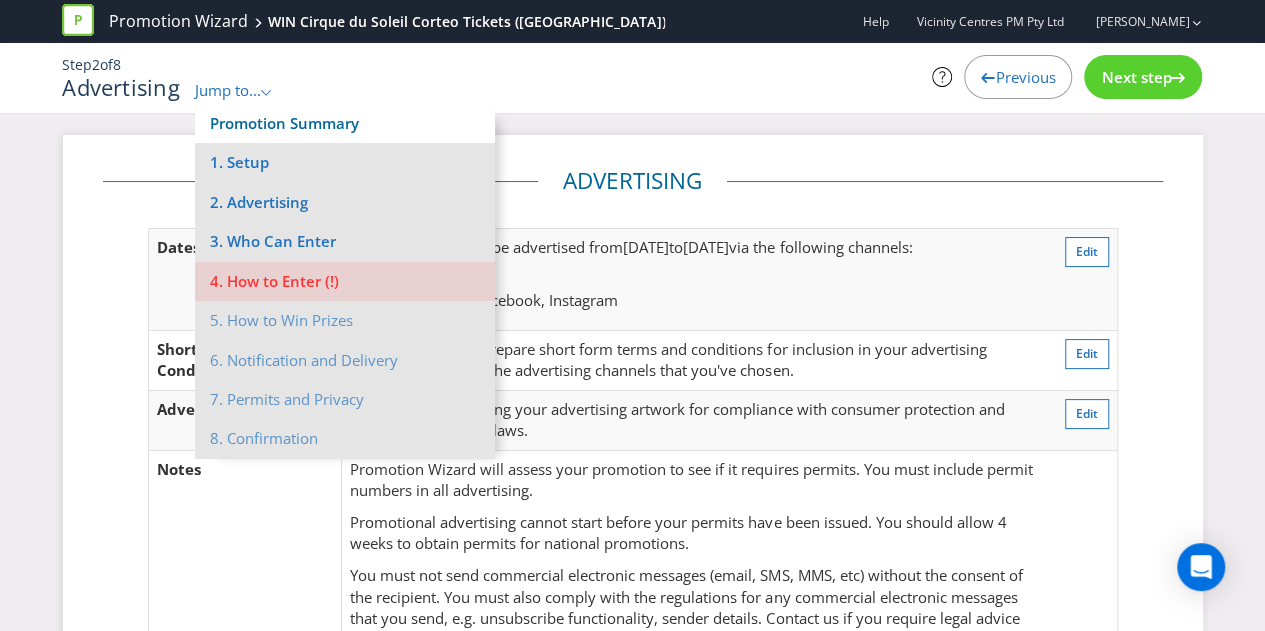 click on "Promotion Summary" at bounding box center (284, 123) 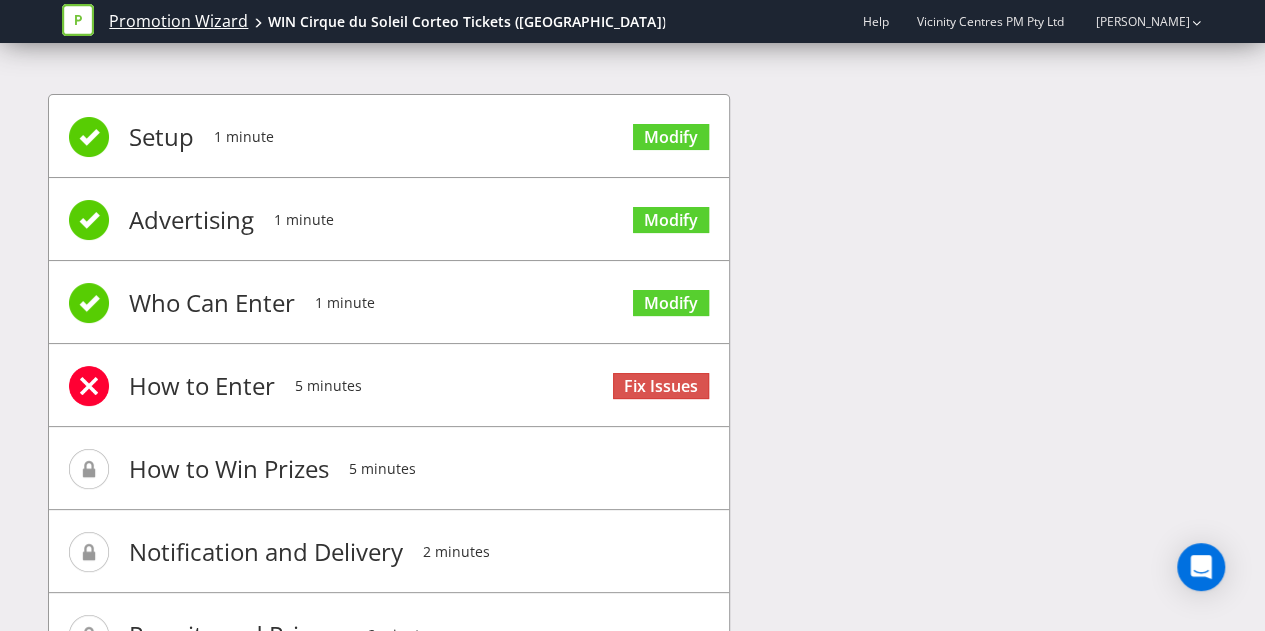 click on "Promotion Wizard" at bounding box center [178, 21] 